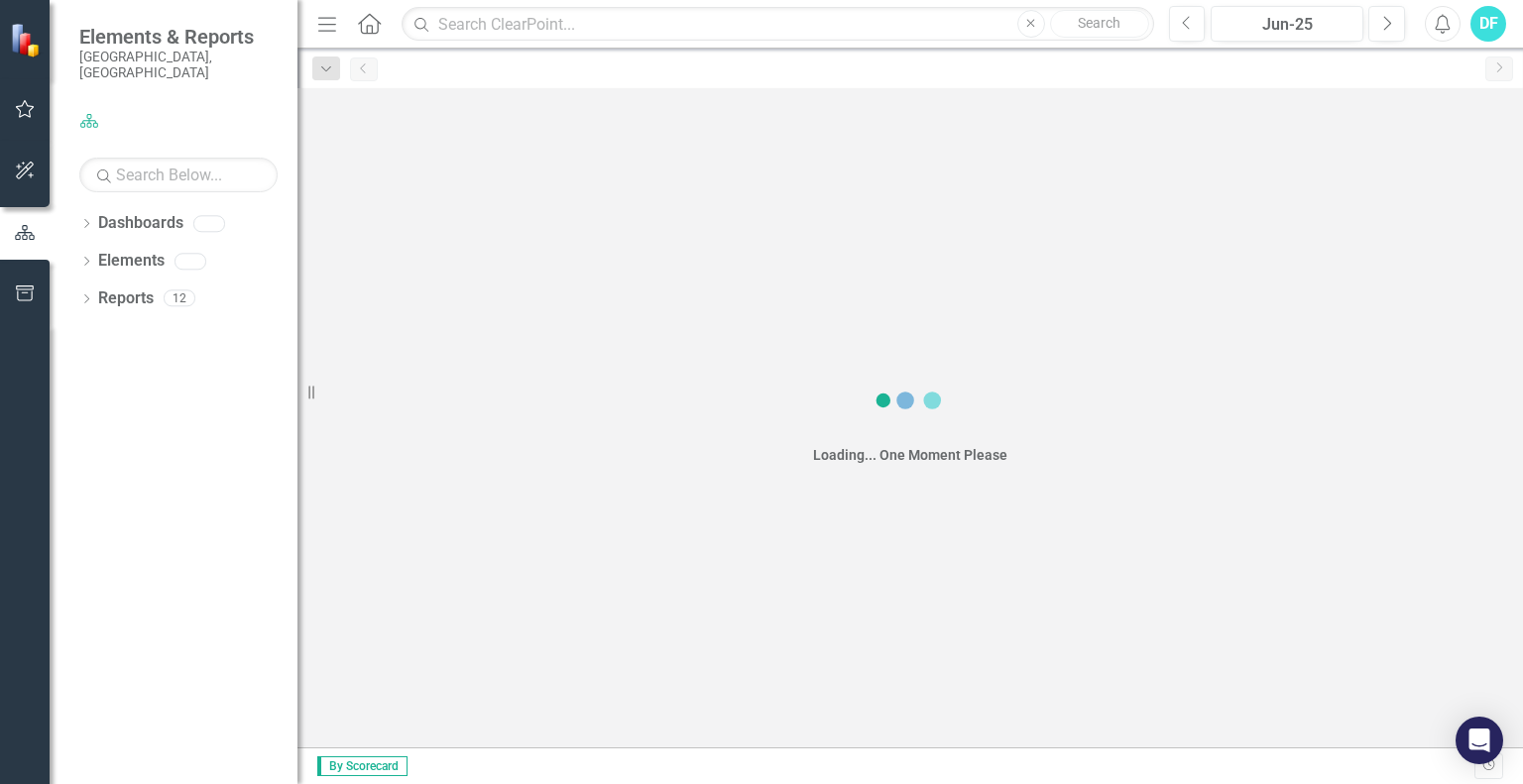scroll, scrollTop: 0, scrollLeft: 0, axis: both 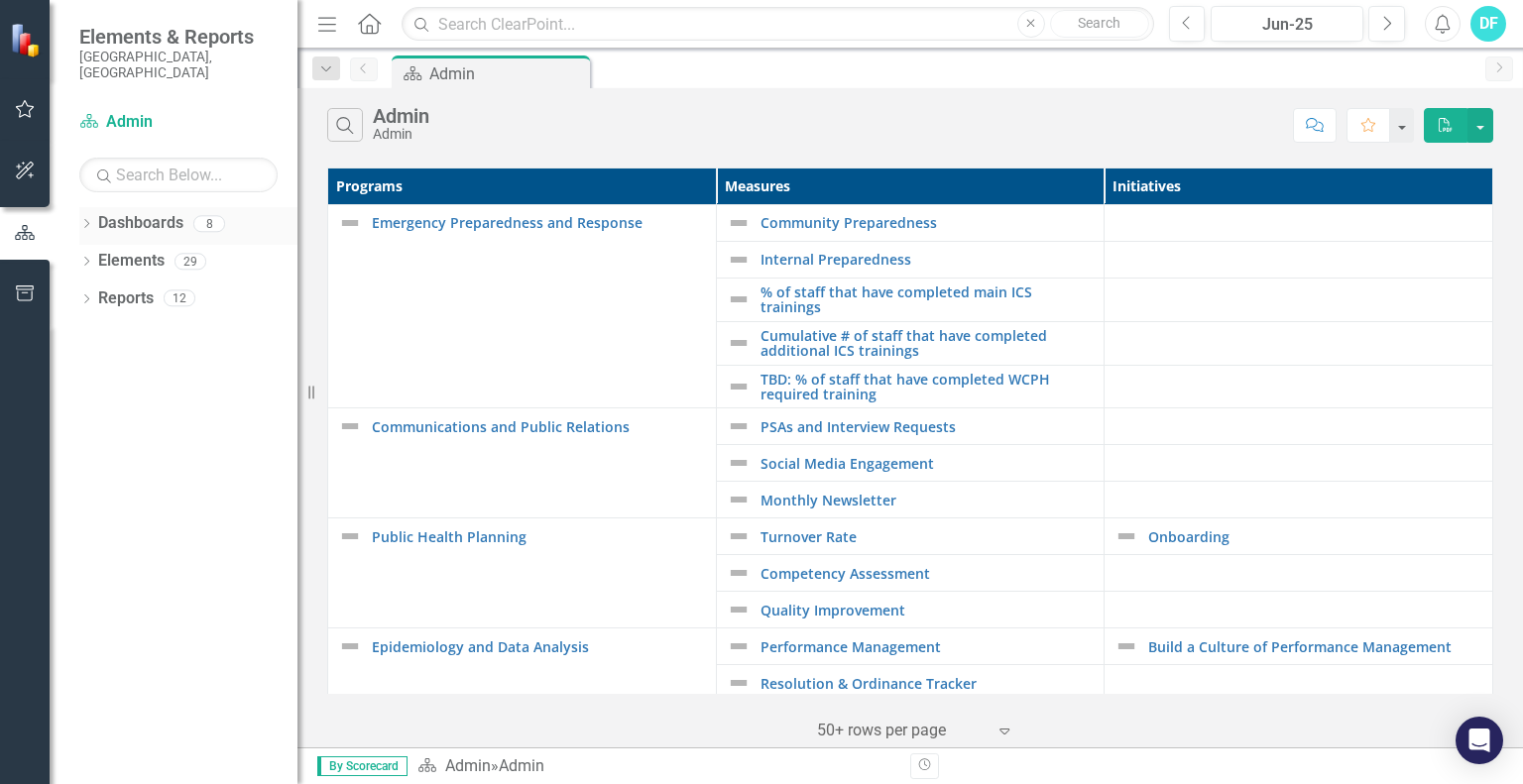 click on "Dropdown" 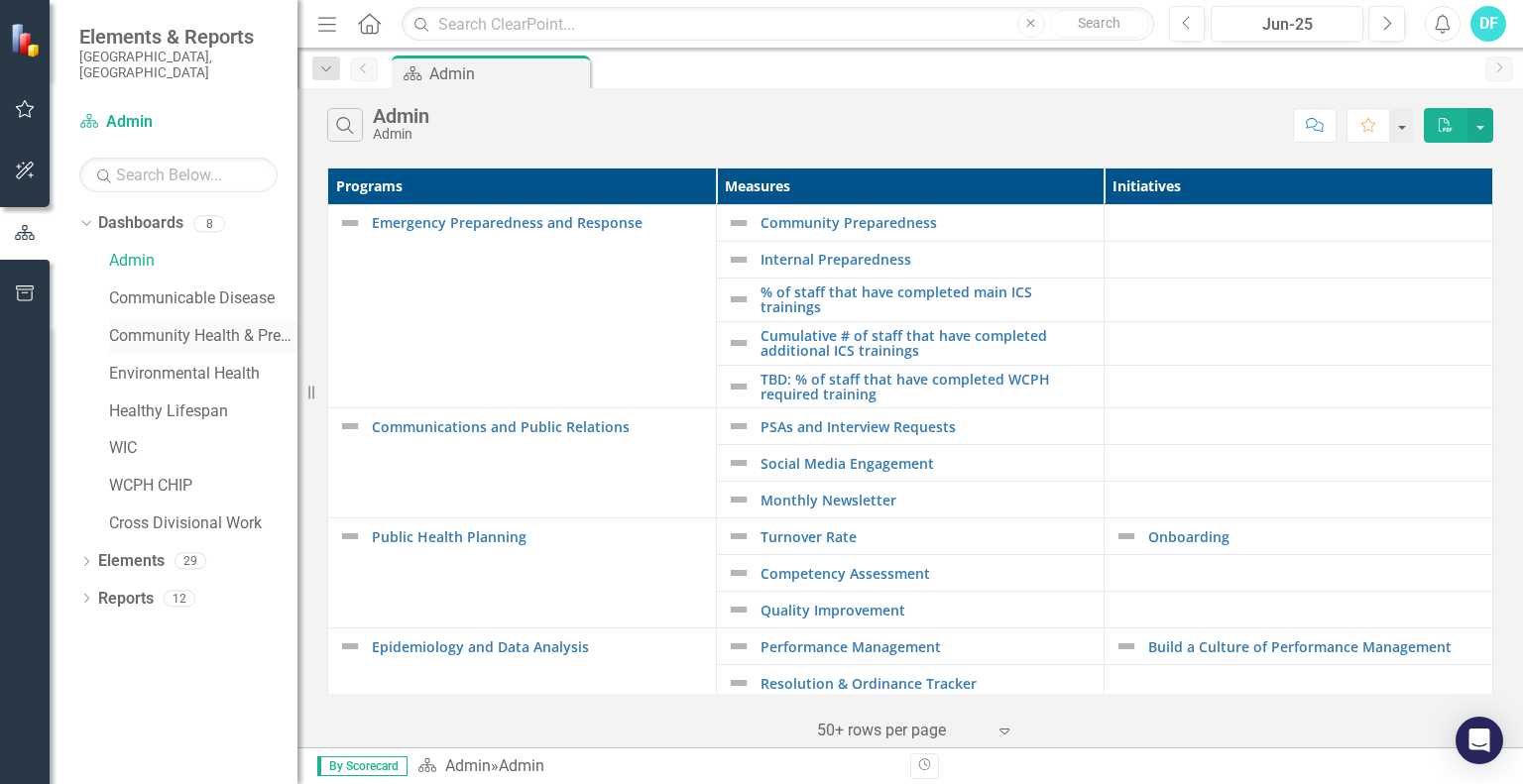 click on "Community Health & Prevention" at bounding box center (203, 336) 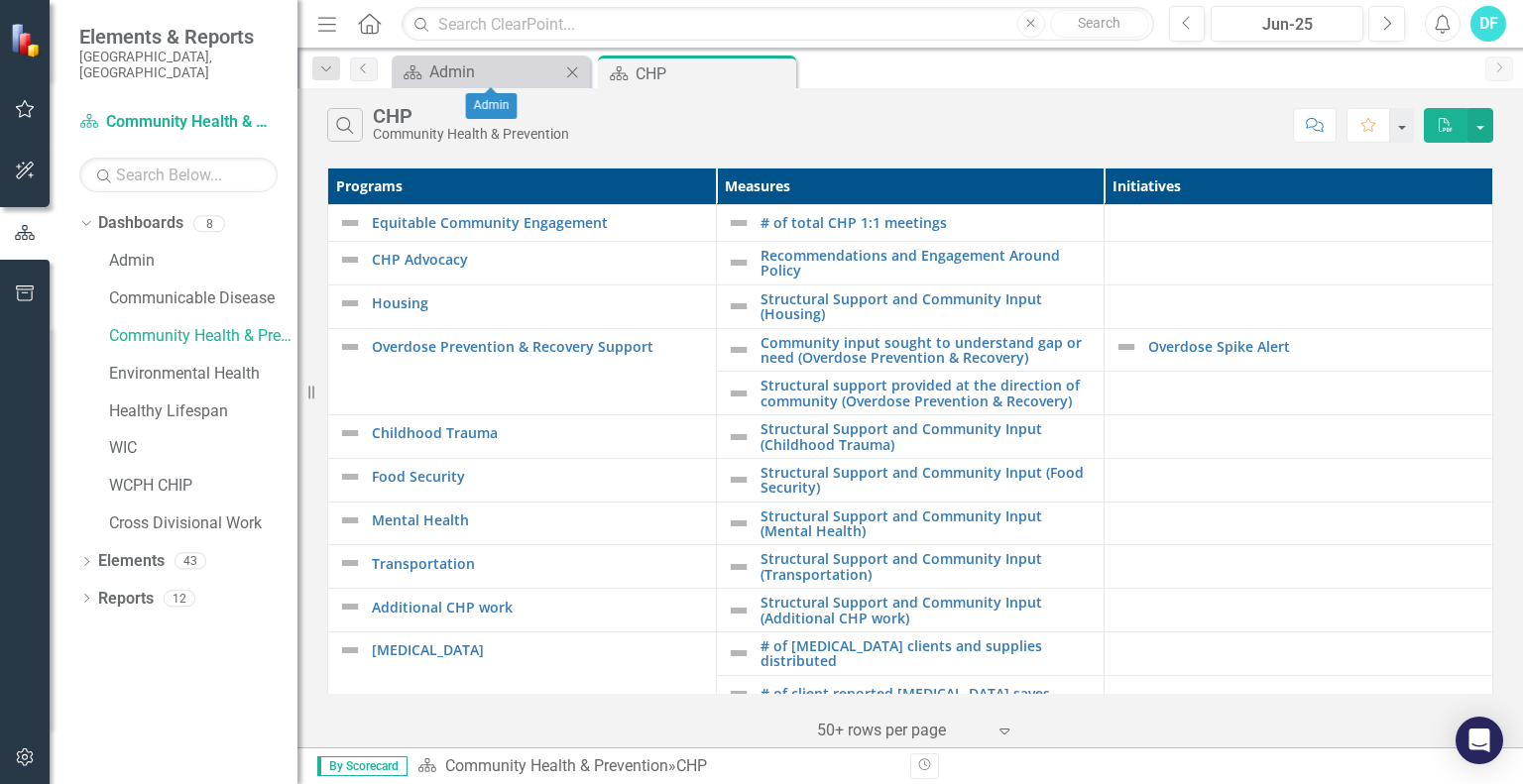 click on "Close" 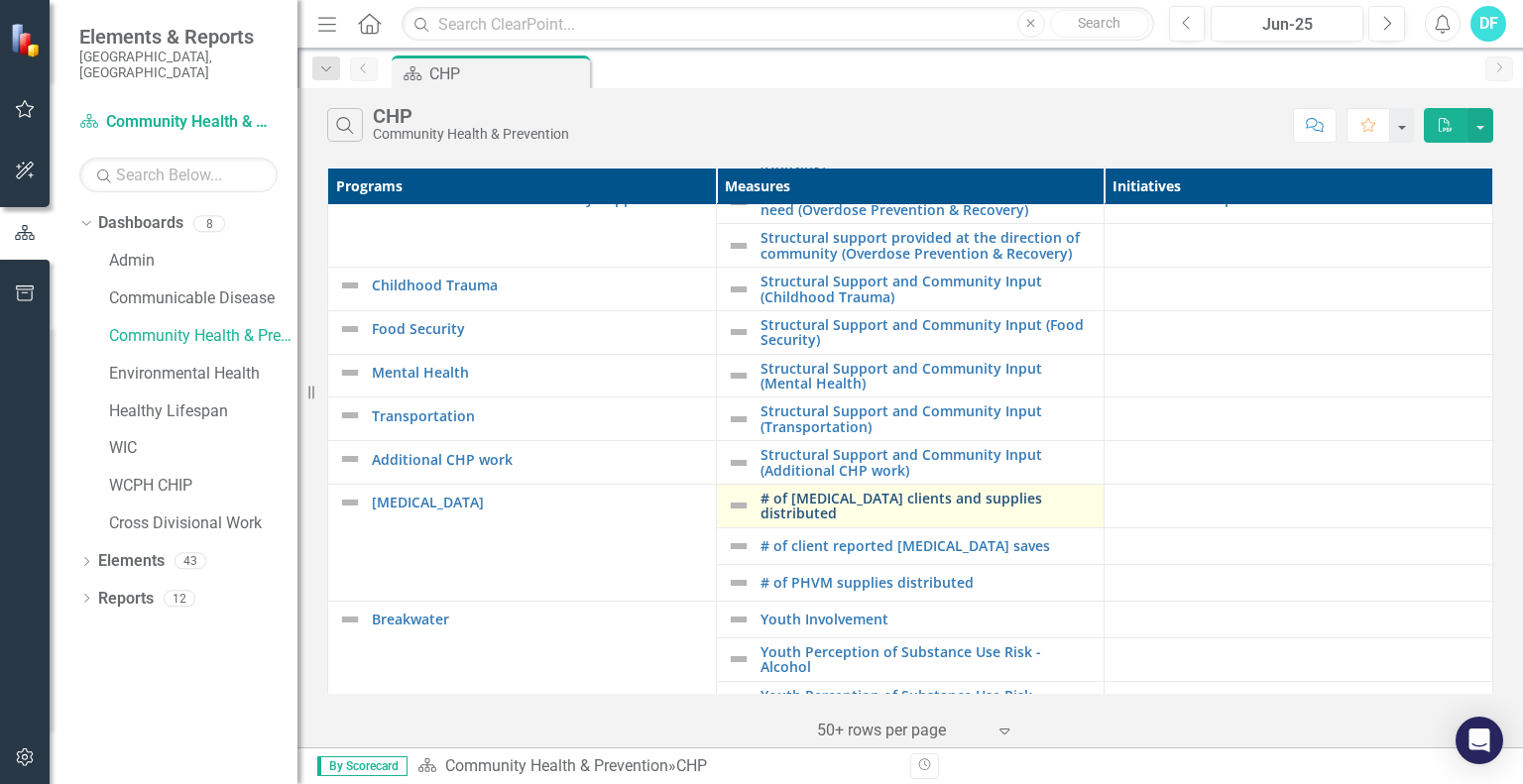 scroll, scrollTop: 254, scrollLeft: 0, axis: vertical 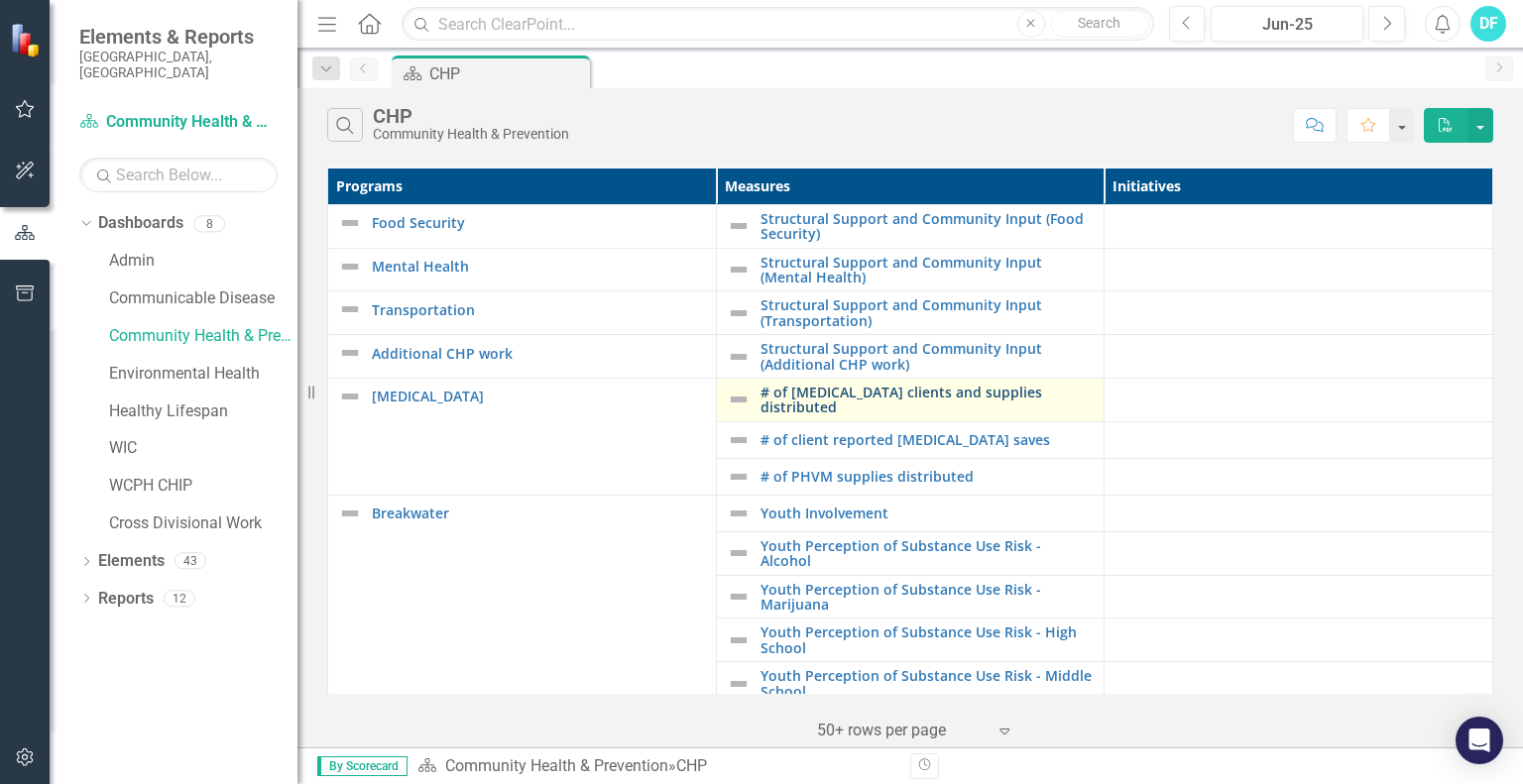 click on "# of [MEDICAL_DATA] clients and supplies distributed" at bounding box center (927, 399) 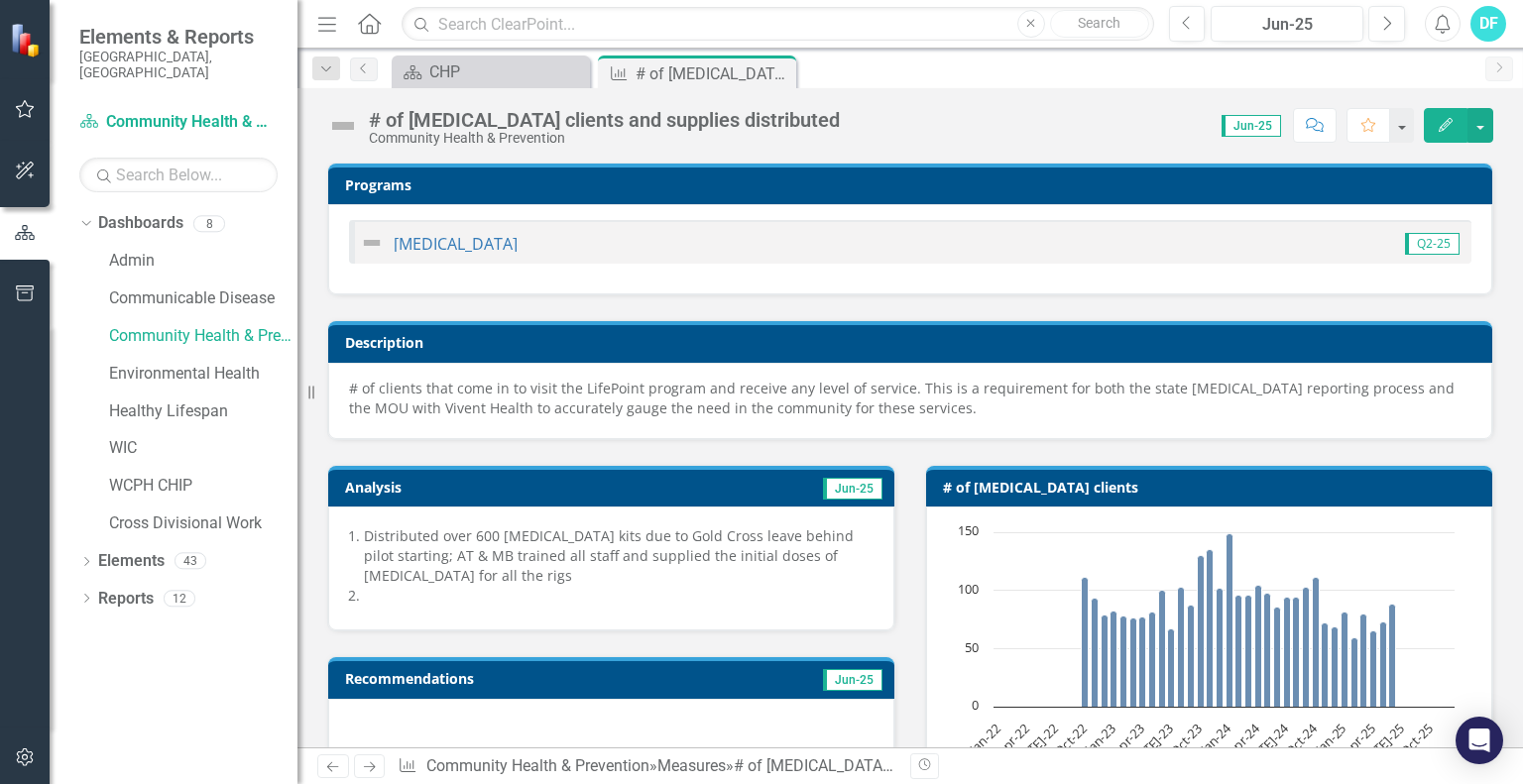 click on "Distributed over 600 Narcan kits due to Gold Cross leave behind pilot starting; AT & MB trained all staff and supplied the initial doses of Narcan for all the rigs" at bounding box center (619, 556) 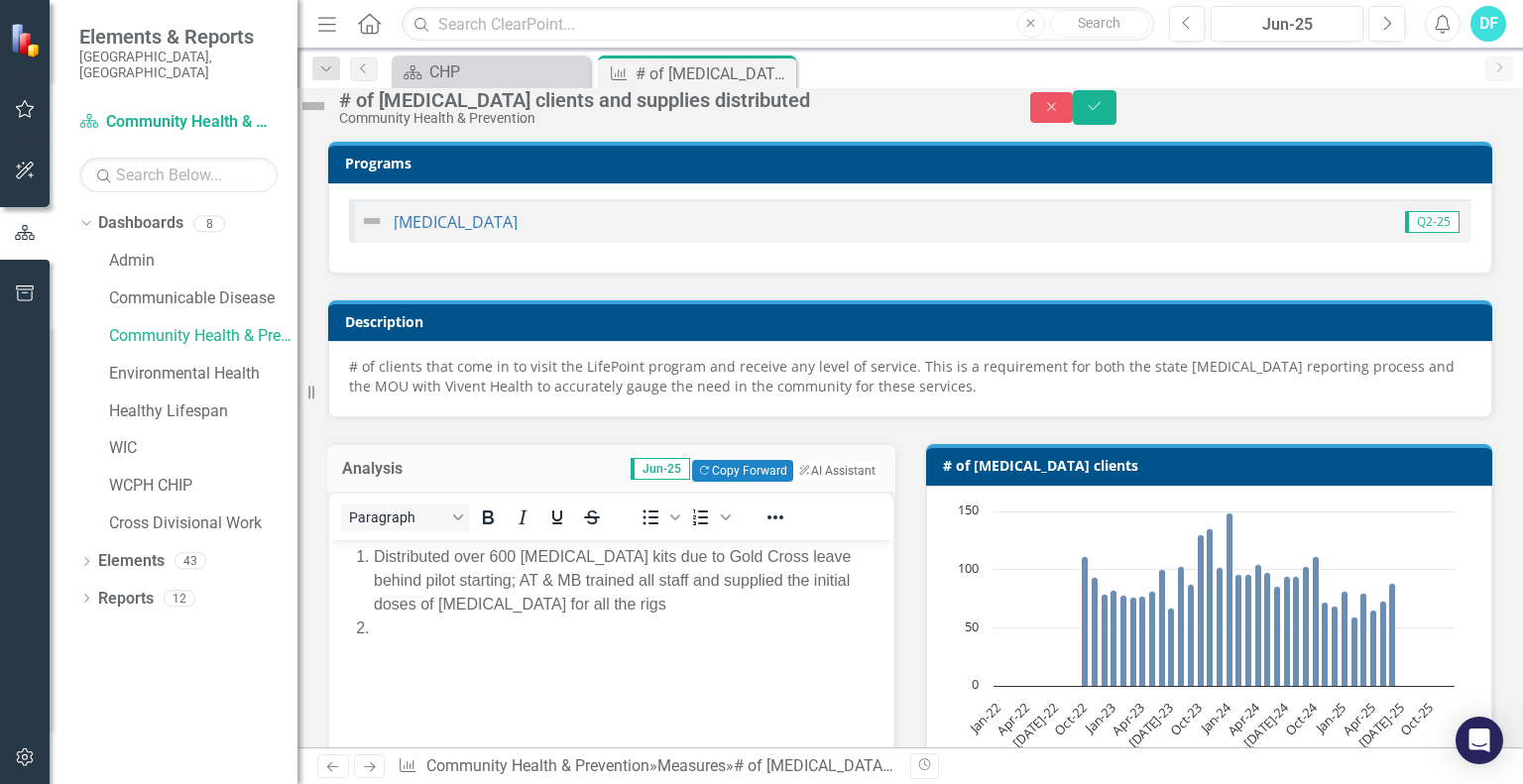 scroll, scrollTop: 0, scrollLeft: 0, axis: both 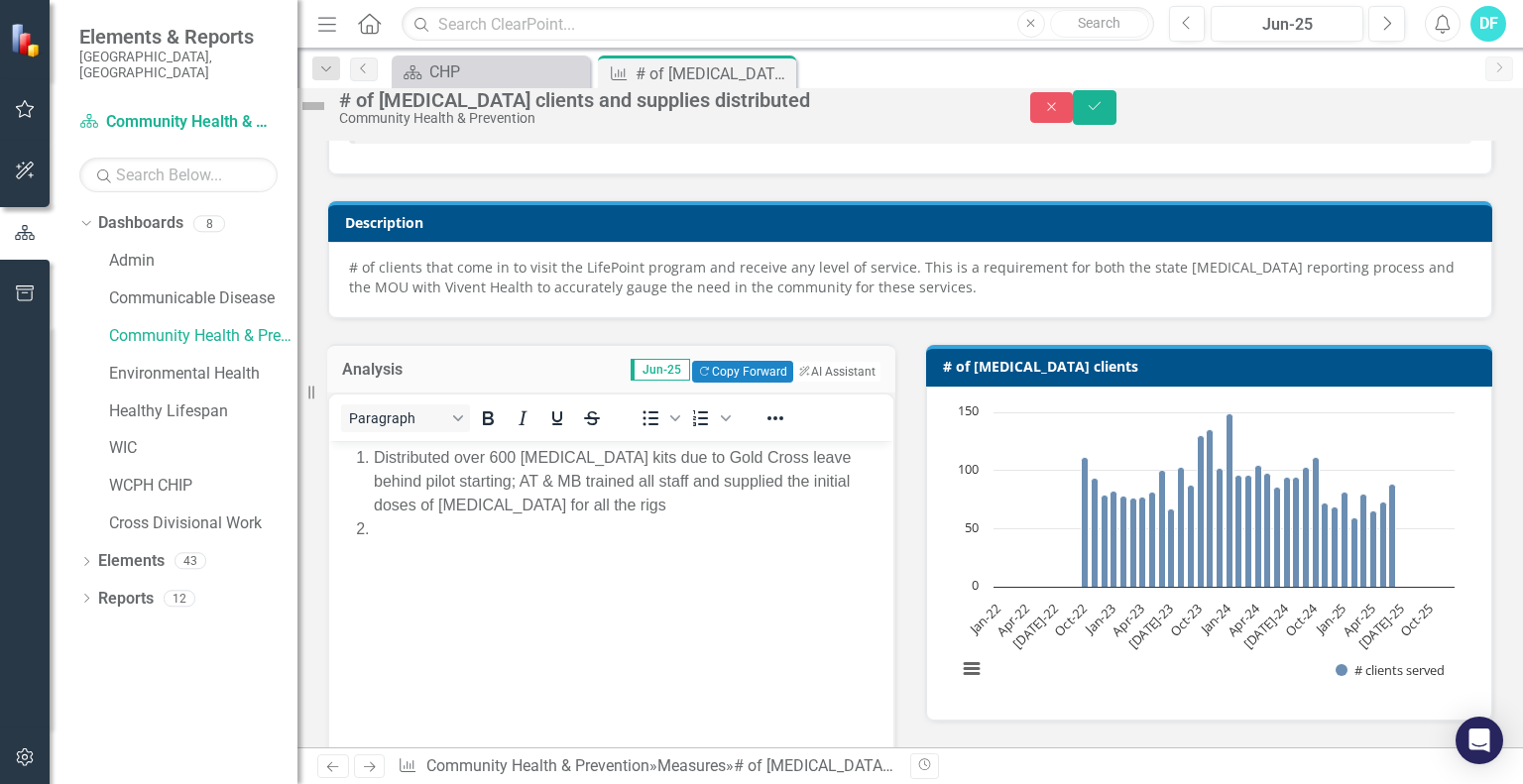 click on "Distributed over 600 Narcan kits due to Gold Cross leave behind pilot starting; AT & MB trained all staff and supplied the initial doses of Narcan for all the rigs" at bounding box center (631, 481) 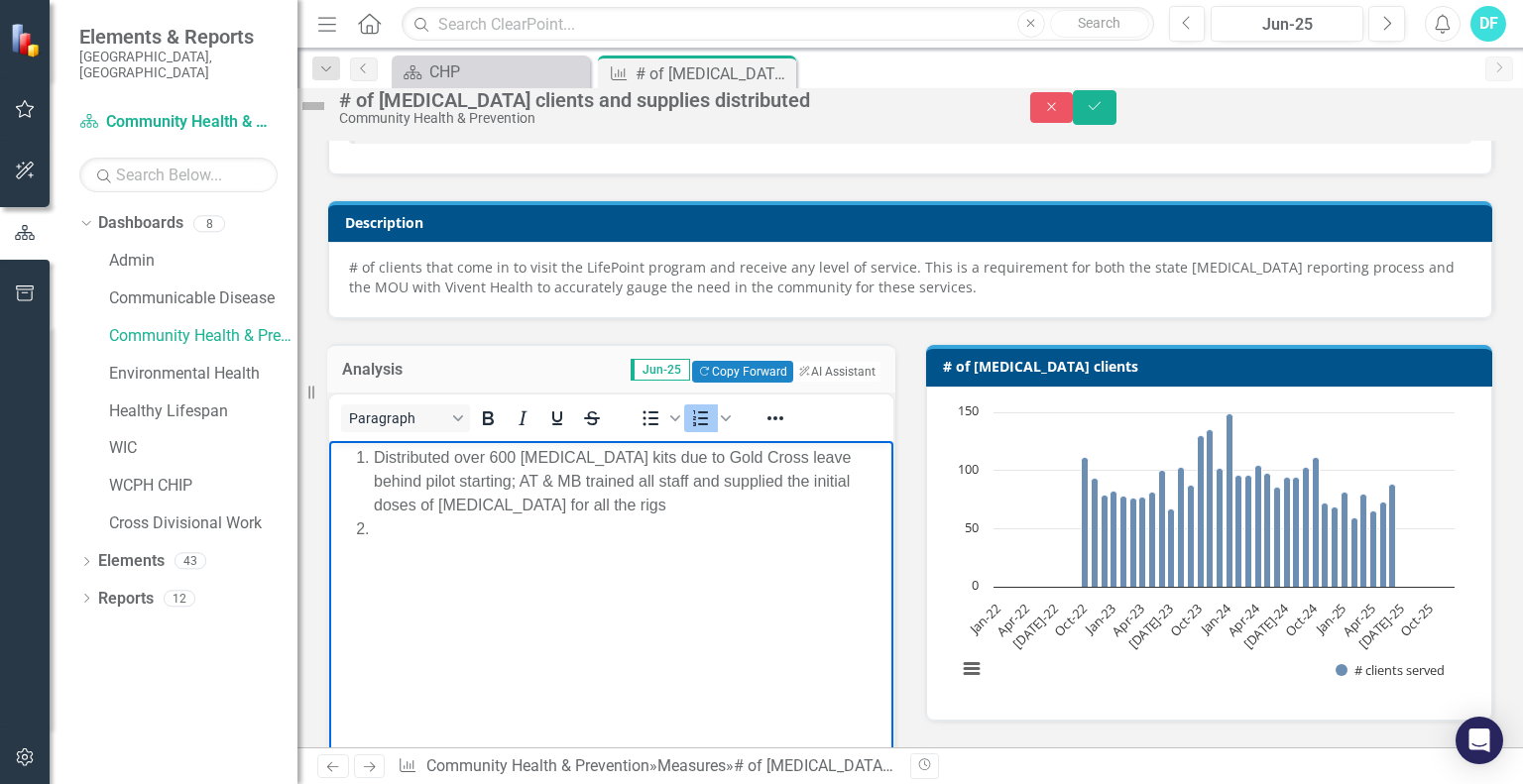 type 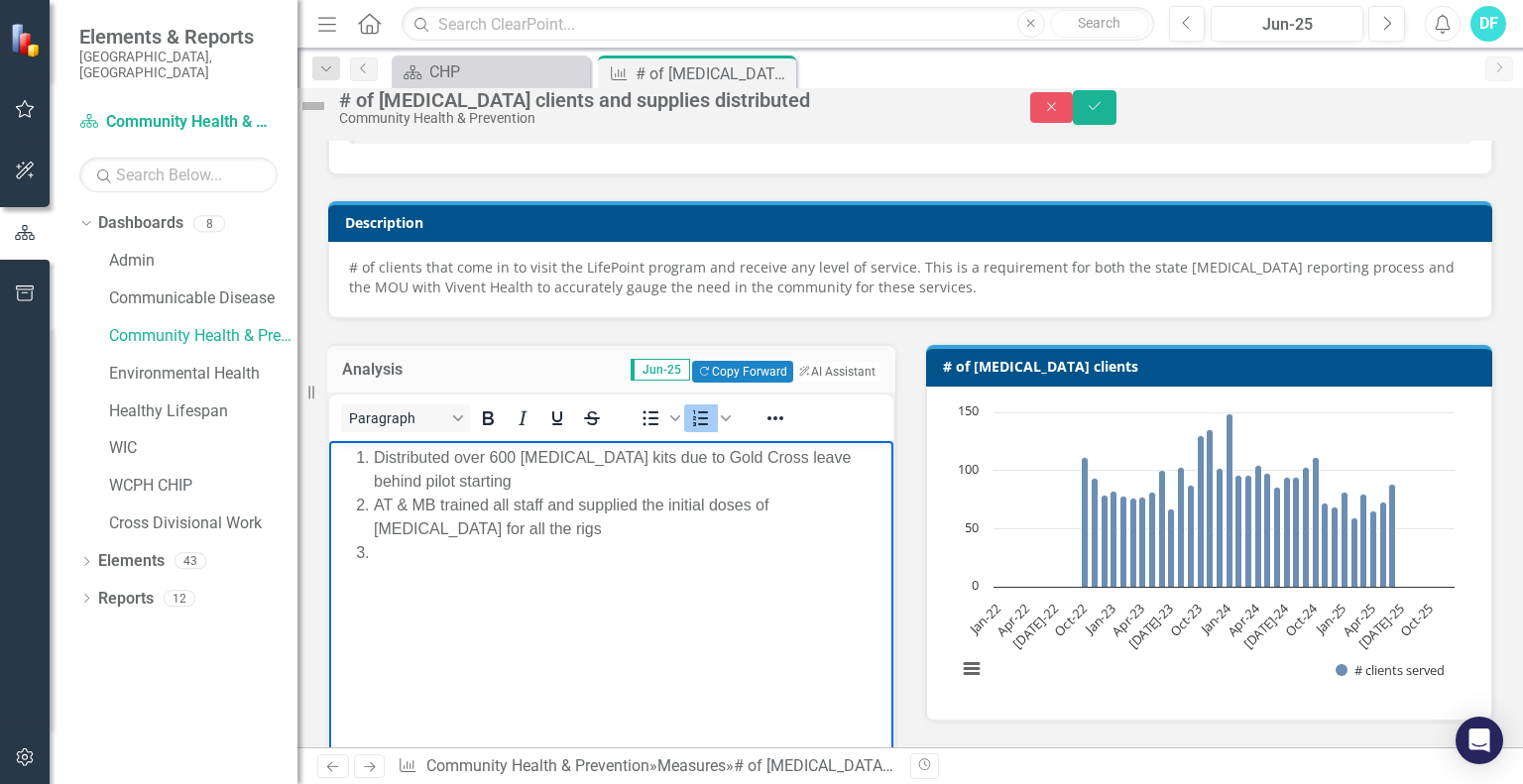 click at bounding box center (631, 552) 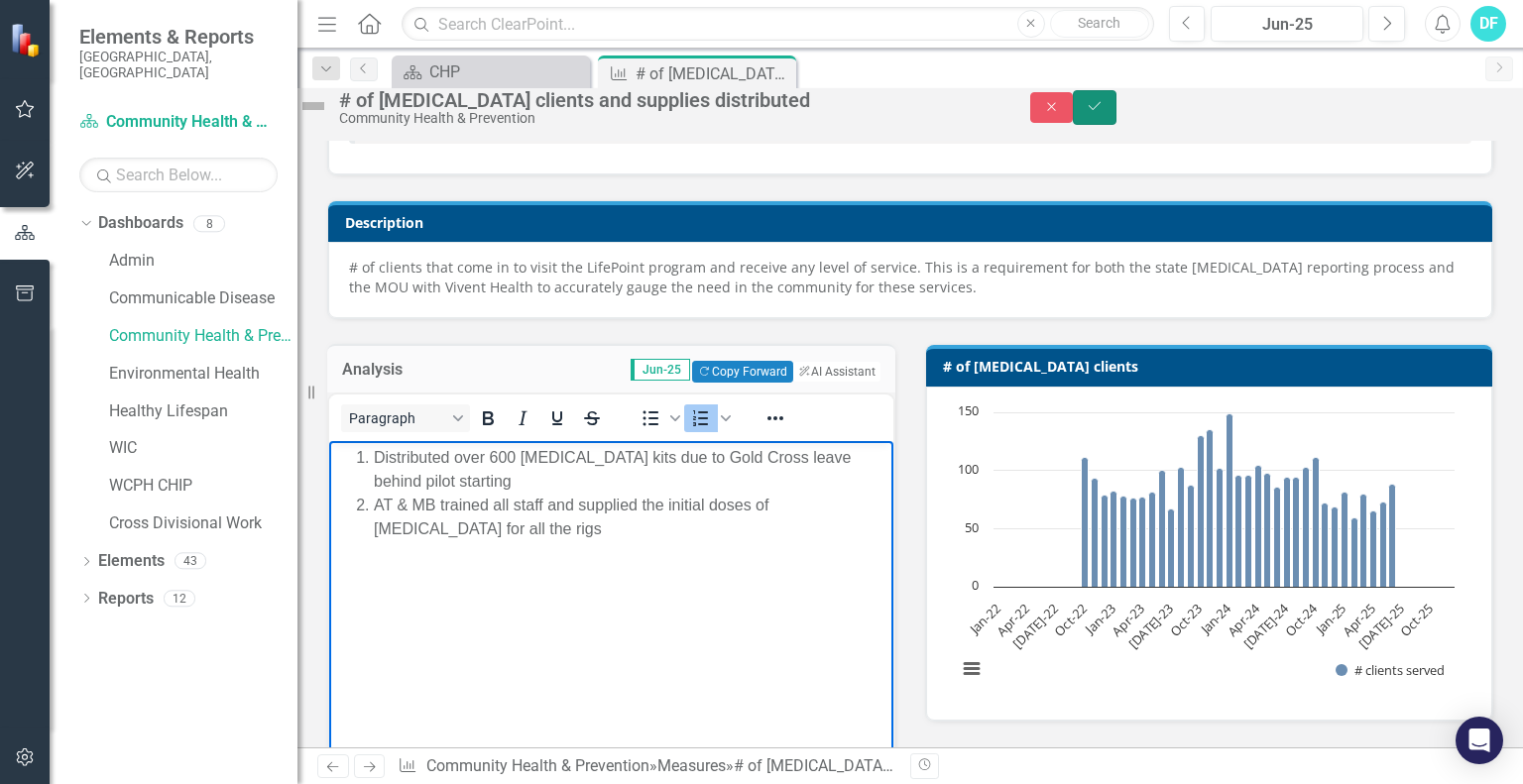 click on "Save" at bounding box center (1095, 107) 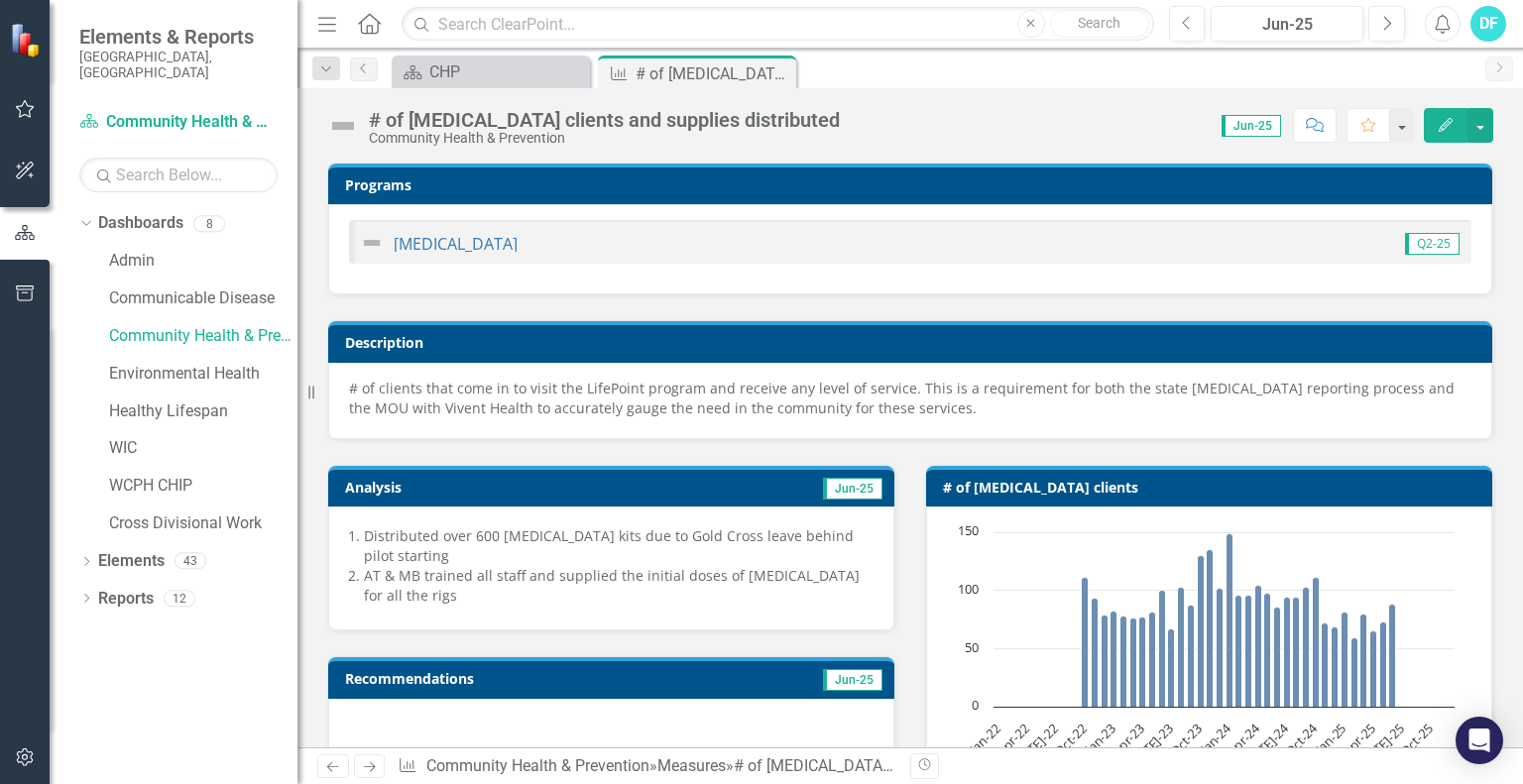 scroll, scrollTop: 99, scrollLeft: 0, axis: vertical 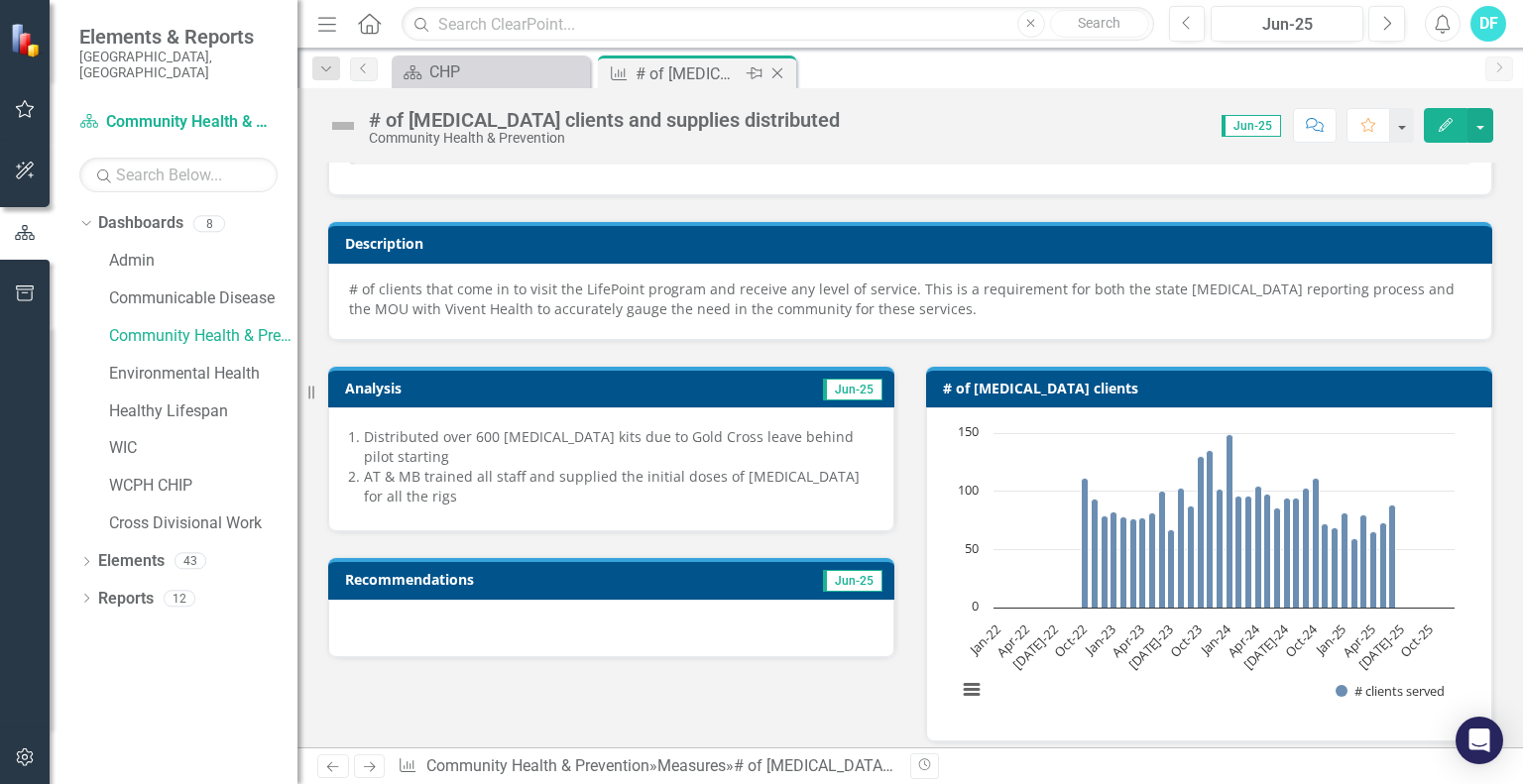 click on "Close" 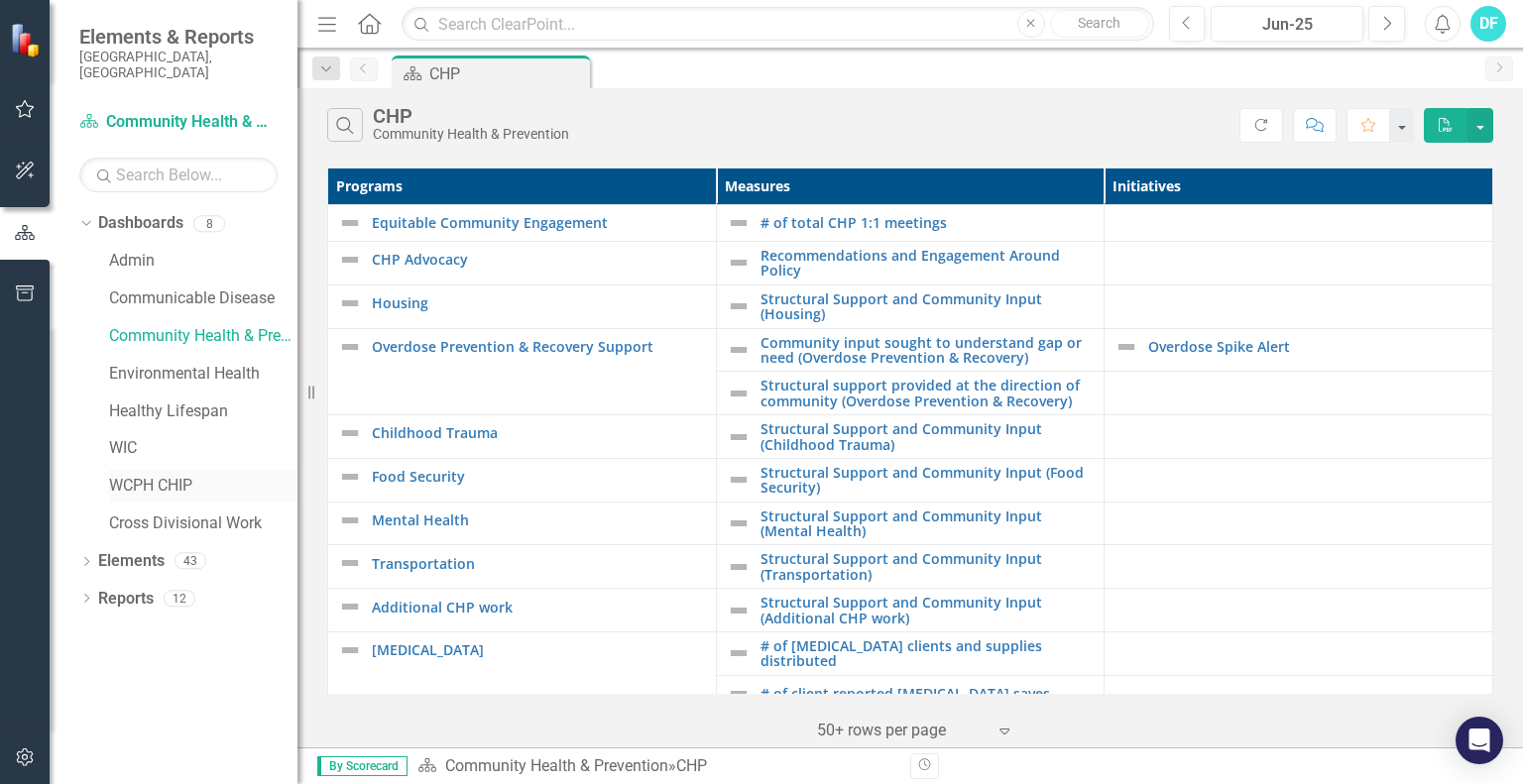 drag, startPoint x: 314, startPoint y: 479, endPoint x: 239, endPoint y: 492, distance: 76.11833 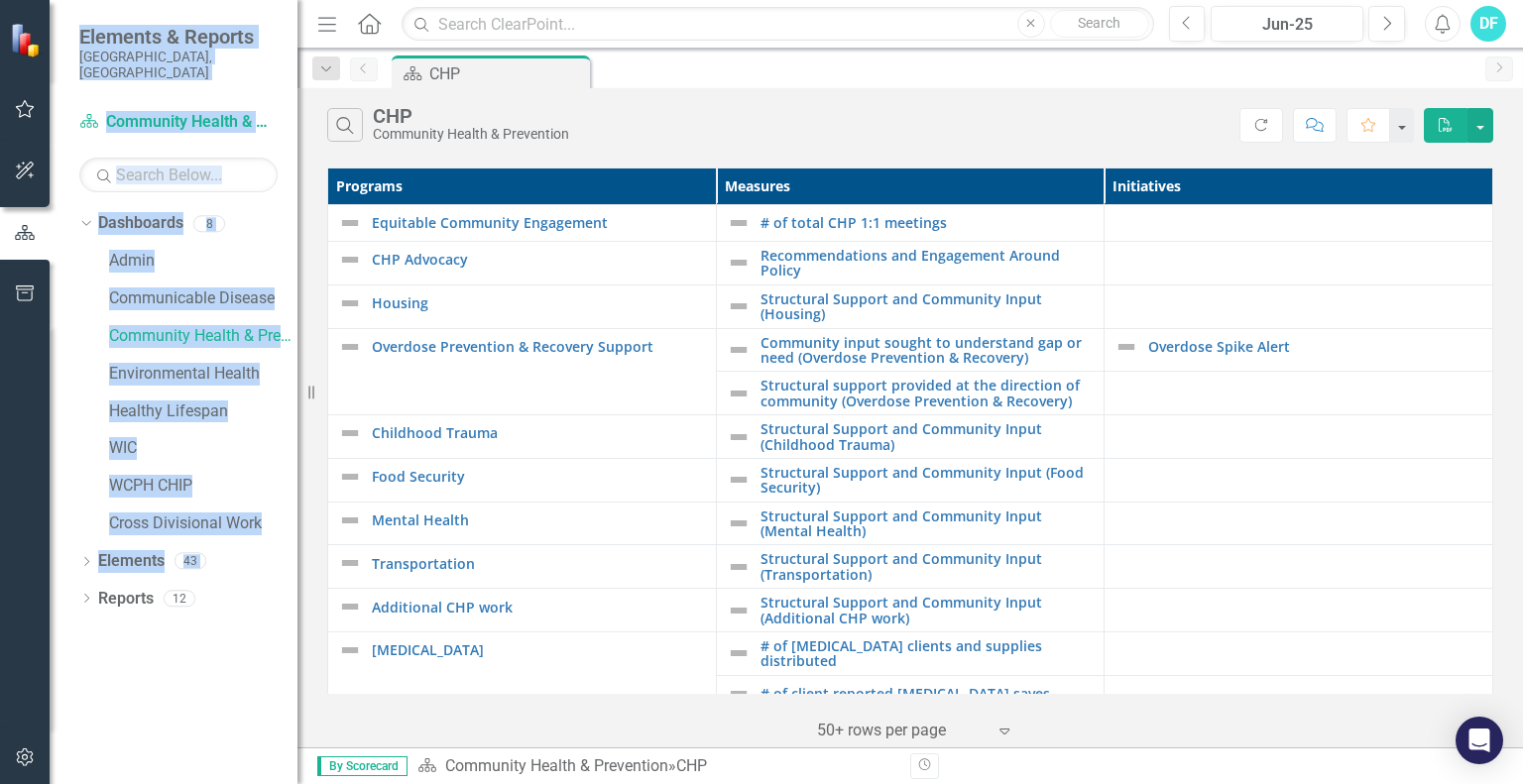 drag, startPoint x: 15, startPoint y: 572, endPoint x: 75, endPoint y: 685, distance: 127.94139 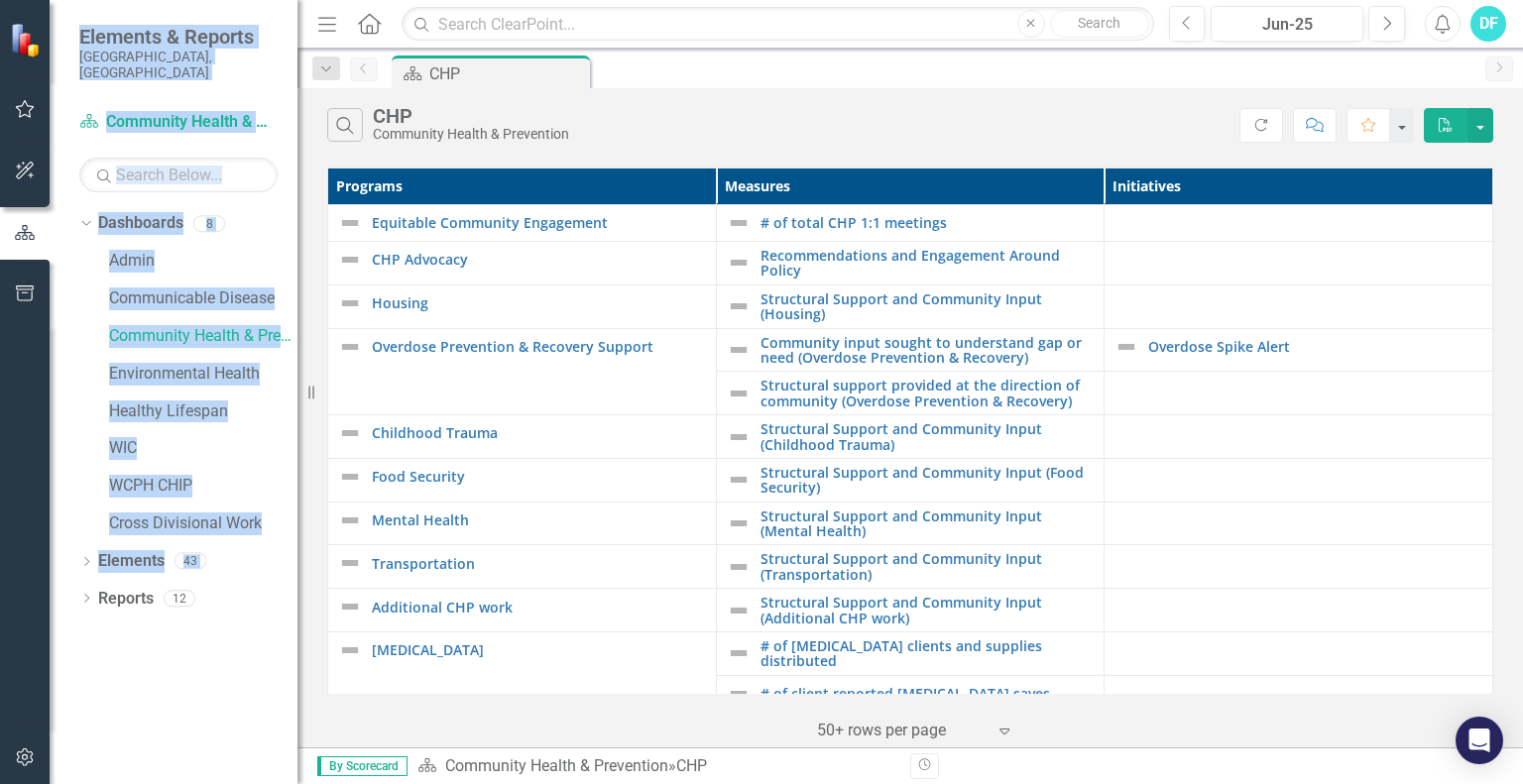 click on "Elements & Reports Winnebago County, WI Dashboard Community Health & Prevention Search Dropdown Dashboards 8 Admin Communicable Disease Community Health & Prevention Environmental Health Healthy Lifespan WIC WCPH CHIP Cross Divisional Work Dropdown Elements 43 Dropdown Program Programs 11 Equitable Community Engagement CHP Advocacy Housing Overdose Prevention & Recovery Support Childhood Trauma Food Security Mental Health Transportation Additional CHP work Harm Reduction Breakwater Dropdown Initiative Initiatives 1 Dropdown Overdose Spike Alert Dropdown Action Item Action Items 0 Dropdown Measure Measures 31 # of total CHP 1:1 meetings Recommendations and Engagement Around Policy # of grants submitted that address health disparities or promote health equity Structural Support and Community Input (Additional CHP work) Structural Support and Community Input (Mental Health) Structural Support and Community Input (Housing) # of evictions Housing burden data Structural Support and Community Input (Food Security) 1" at bounding box center [149, 392] 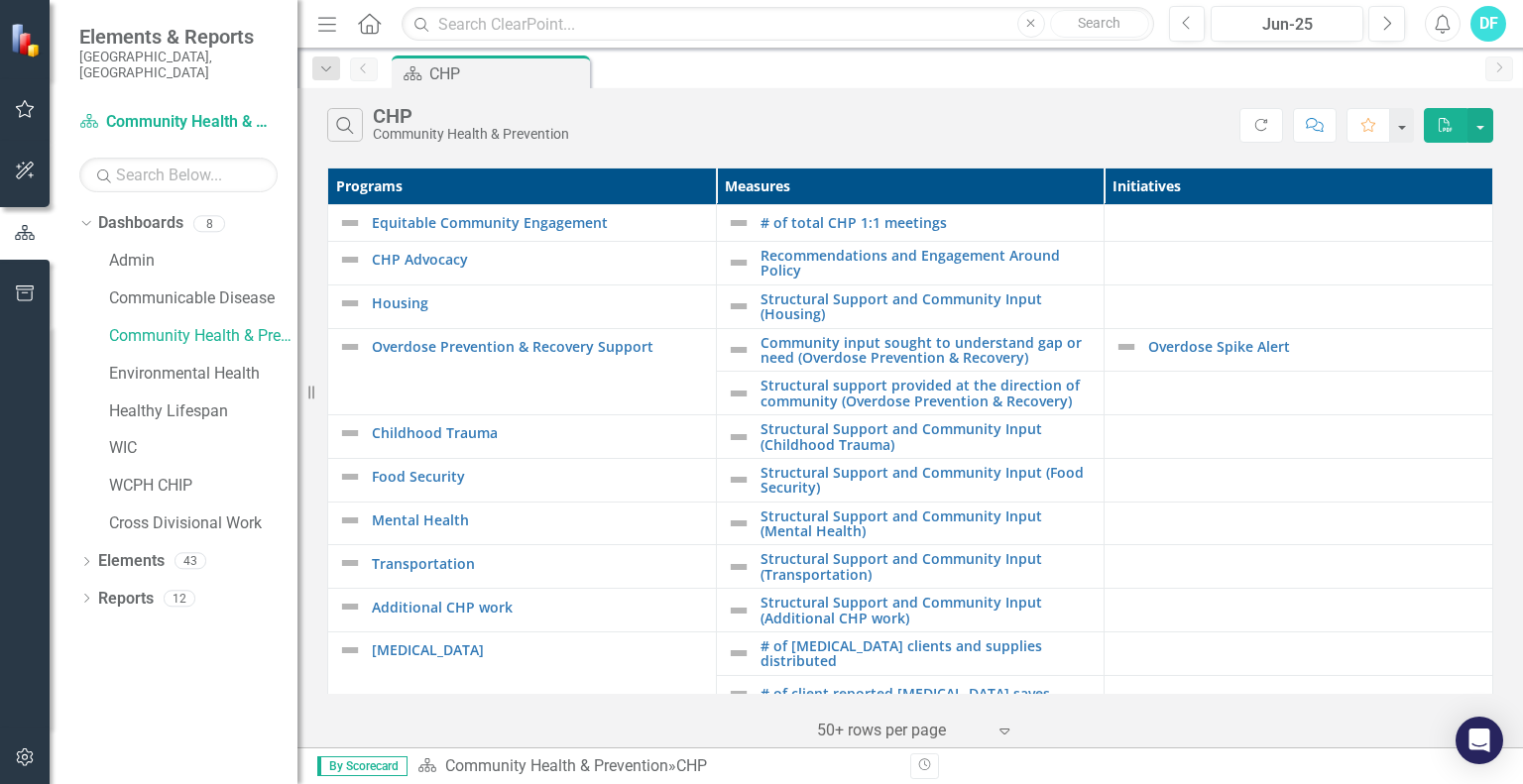 click on "Dropdown Dashboards 8 Admin Communicable Disease Community Health & Prevention Environmental Health Healthy Lifespan WIC WCPH CHIP Cross Divisional Work Dropdown Elements 43 Dropdown Program Programs 11 Equitable Community Engagement CHP Advocacy Housing Overdose Prevention & Recovery Support Childhood Trauma Food Security Mental Health Transportation Additional CHP work Harm Reduction Breakwater Dropdown Initiative Initiatives 1 Dropdown Overdose Spike Alert Dropdown Action Item Action Items 0 Dropdown Measure Measures 31 # of total CHP 1:1 meetings Recommendations and Engagement Around Policy # of grants submitted that address health disparities or promote health equity Structural Support and Community Input (Additional CHP work) Structural Support and Community Input (Mental Health) Structural Support and Community Input (Housing) # of evictions Housing burden data Community input sought to understand gap or need (Overdose Prevention & Recovery) Structural Support and Community Input (Childhood Trauma) 12" at bounding box center (174, 496) 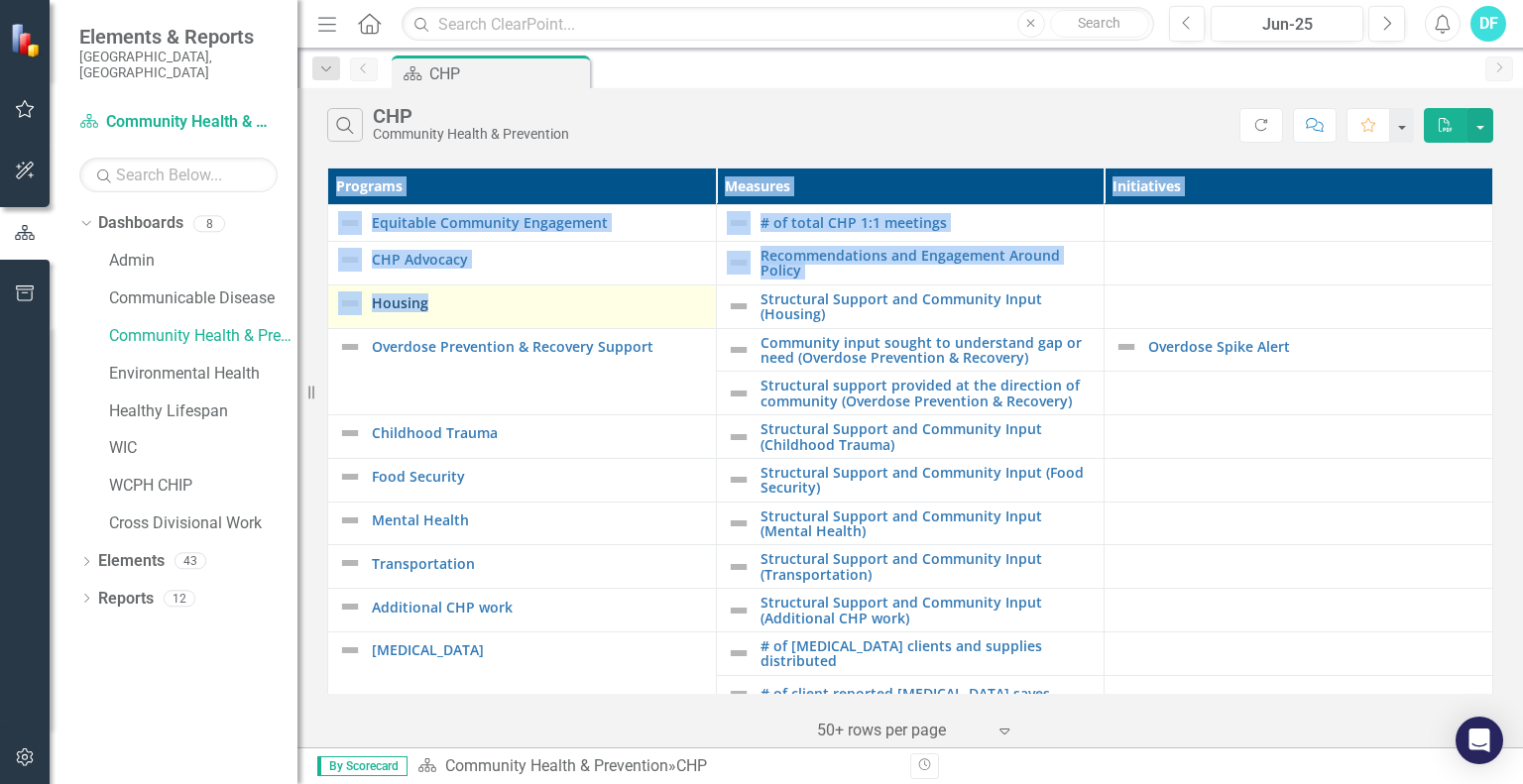 drag, startPoint x: 313, startPoint y: 301, endPoint x: 492, endPoint y: 302, distance: 179.00279 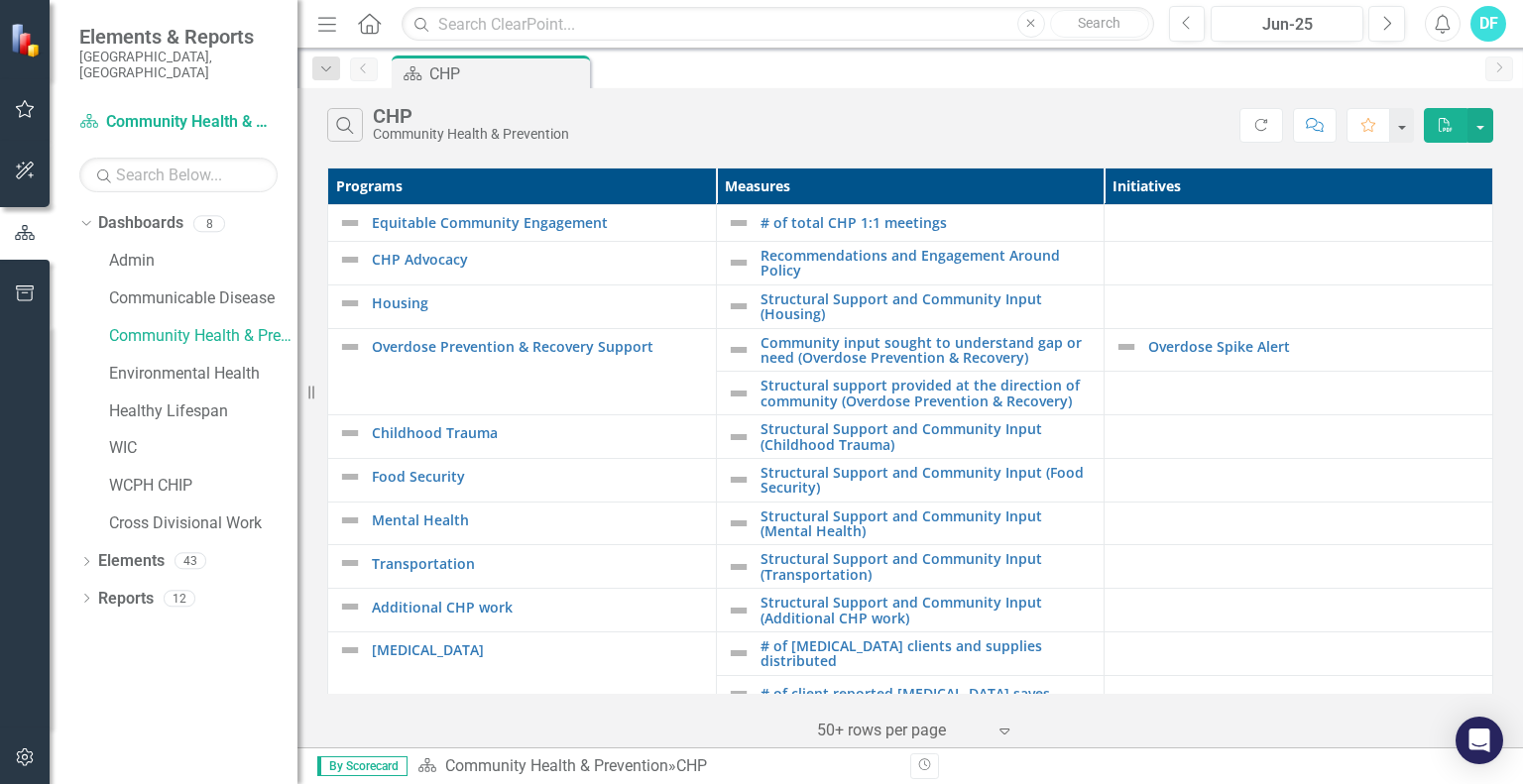 click on "Search CHP Community Health & Prevention" at bounding box center [783, 125] 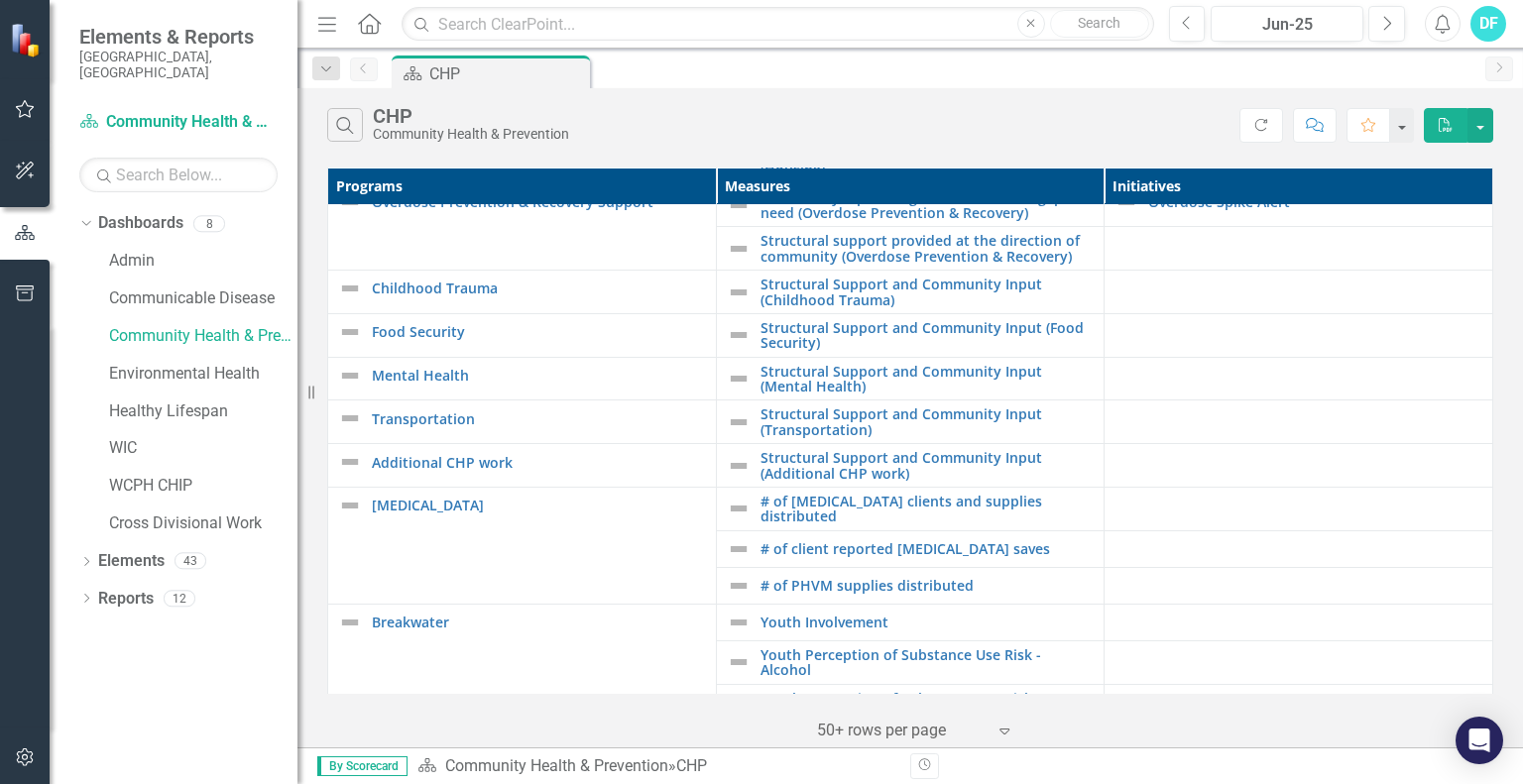 scroll, scrollTop: 254, scrollLeft: 0, axis: vertical 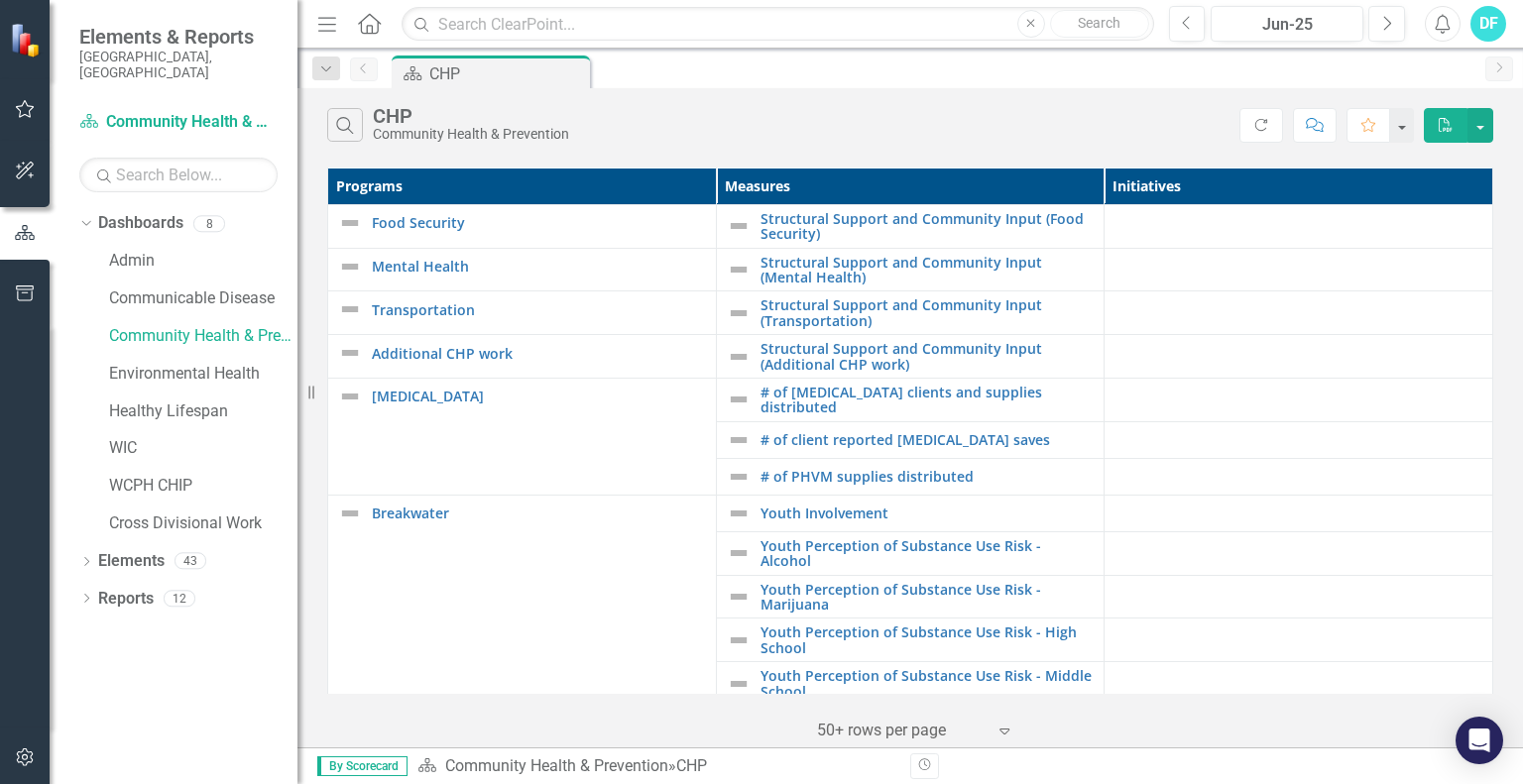 click on "Expand" 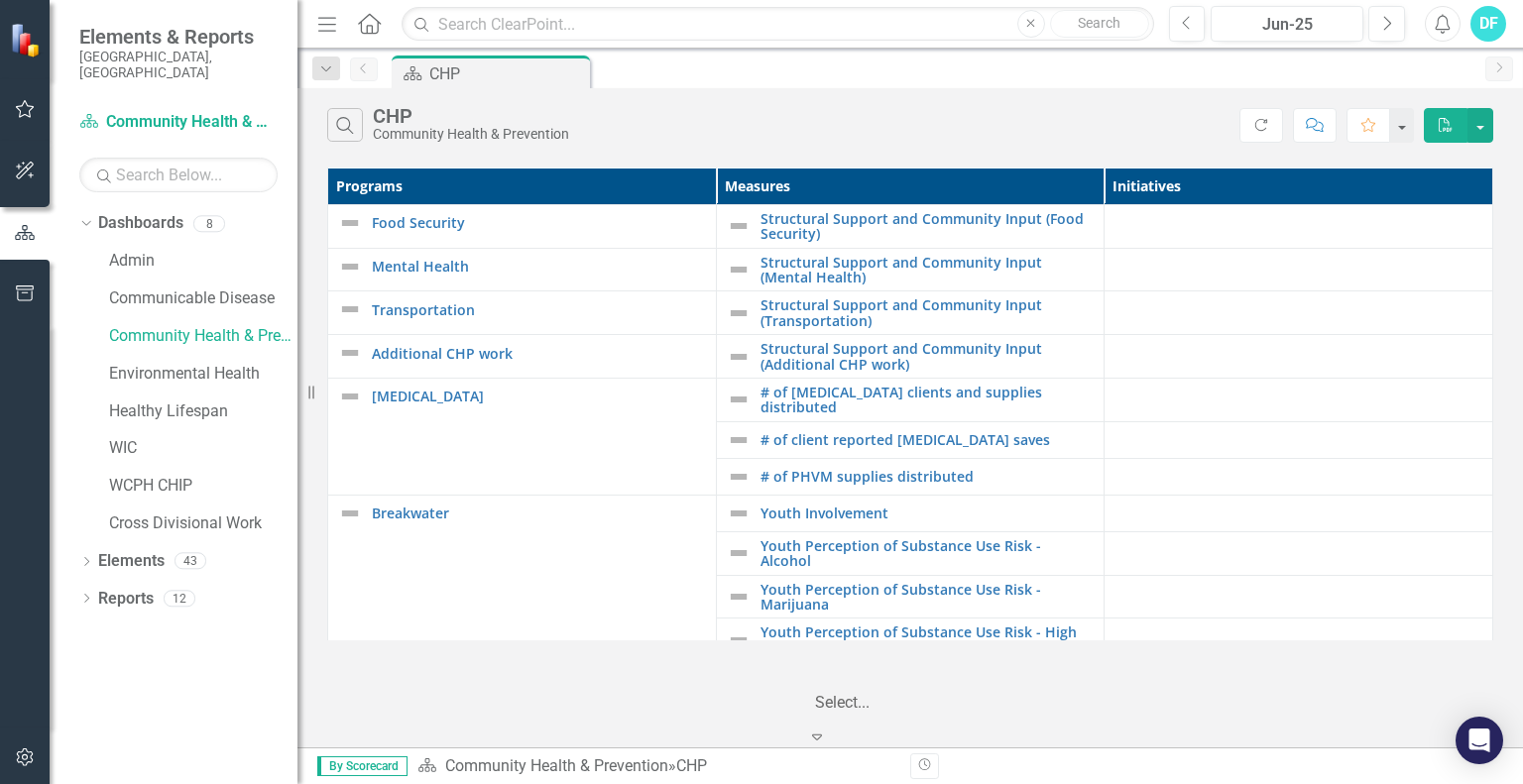 click on "100+ rows per page" at bounding box center (762, 863) 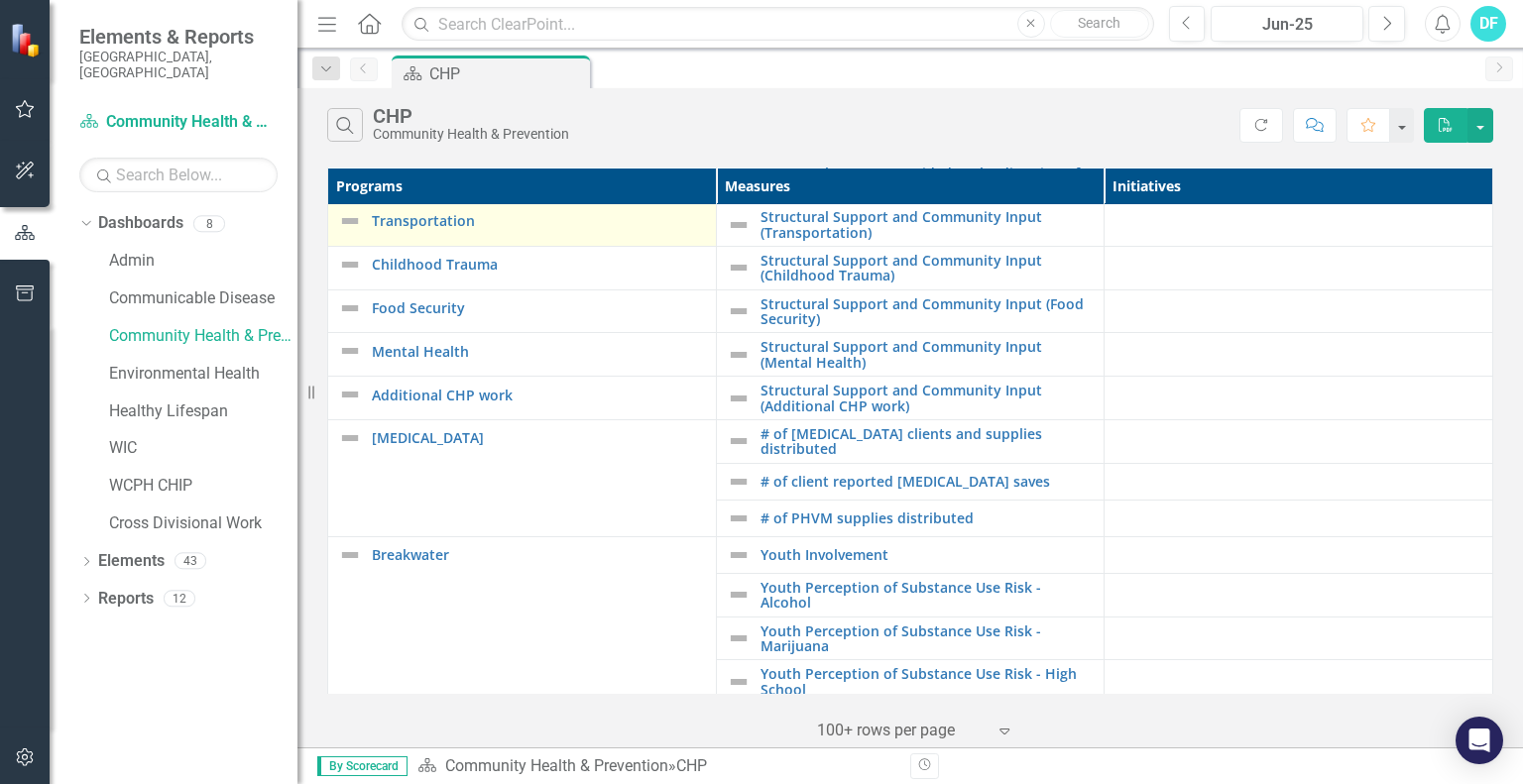 scroll, scrollTop: 327, scrollLeft: 0, axis: vertical 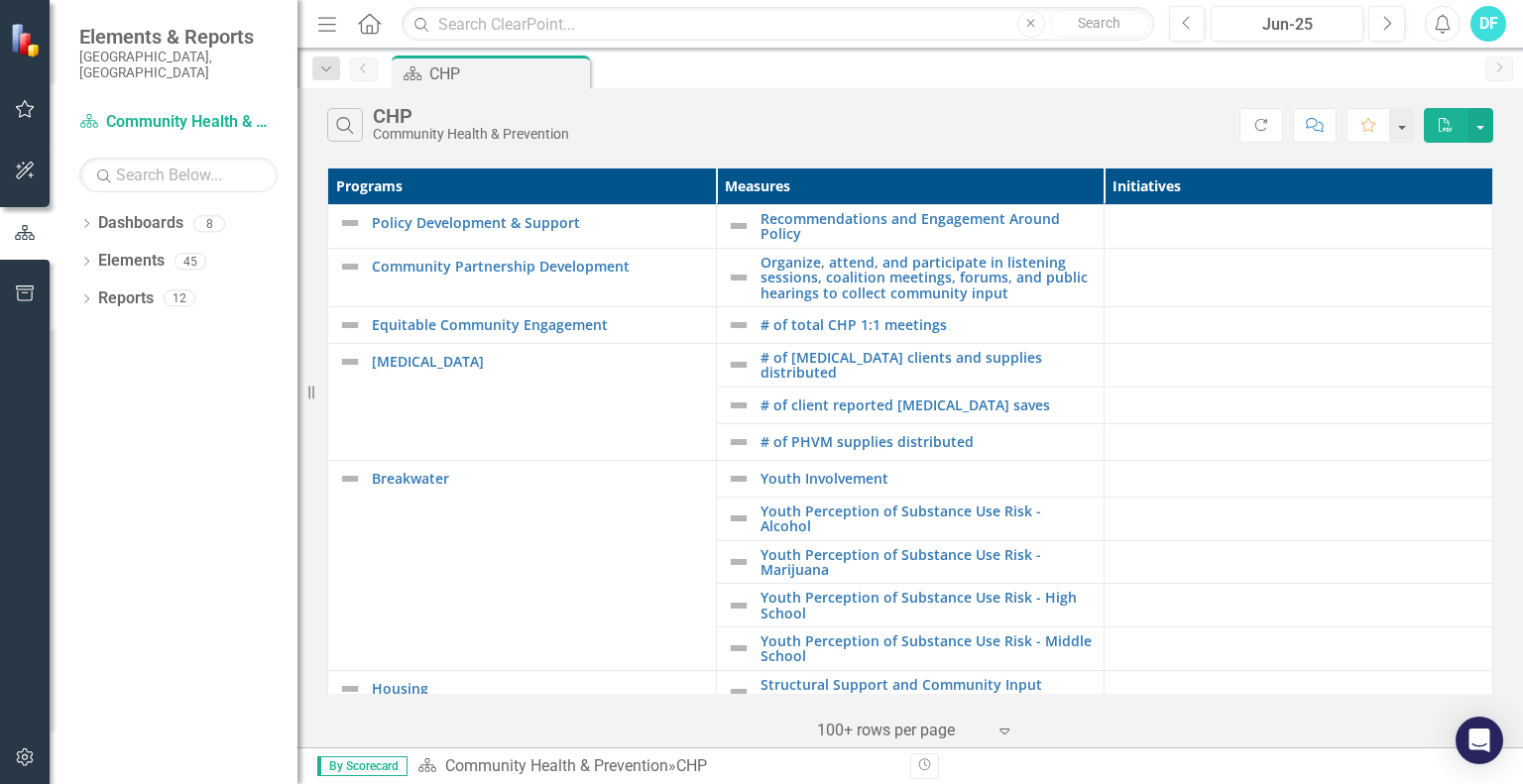 click at bounding box center [1299, 324] 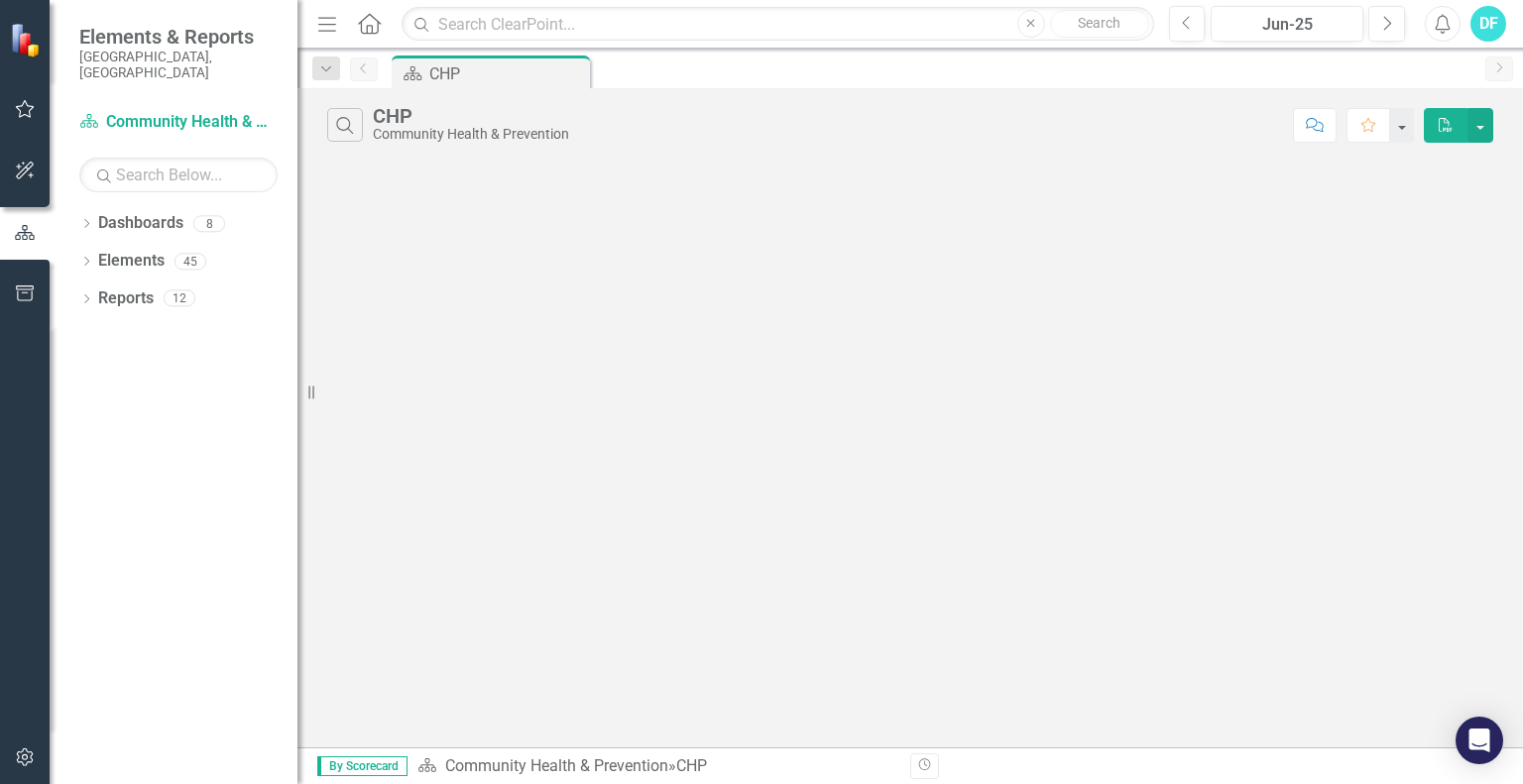 scroll, scrollTop: 0, scrollLeft: 0, axis: both 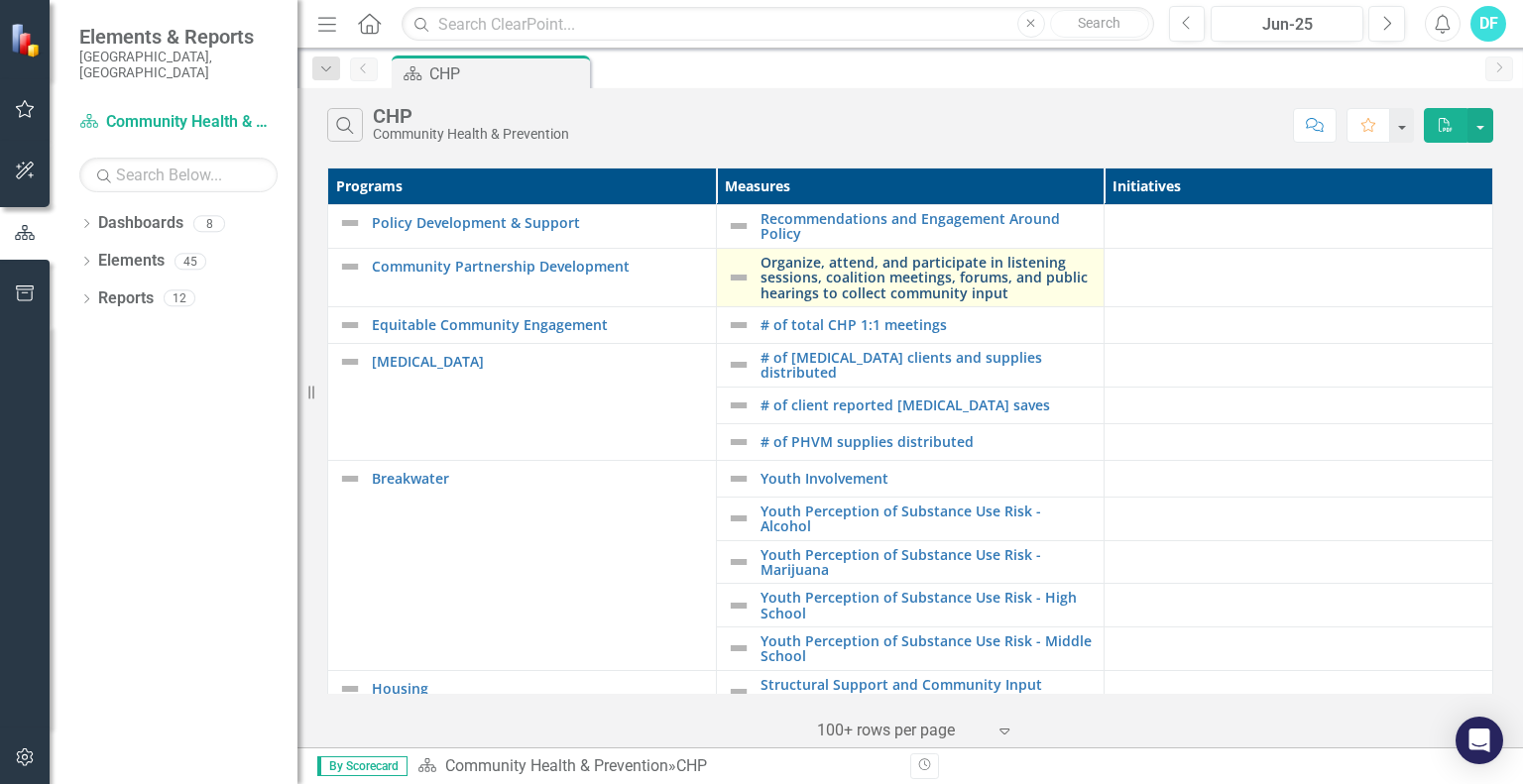 click on "Organize, attend, and participate in listening sessions, coalition meetings, forums, and public hearings to collect community input" at bounding box center [927, 278] 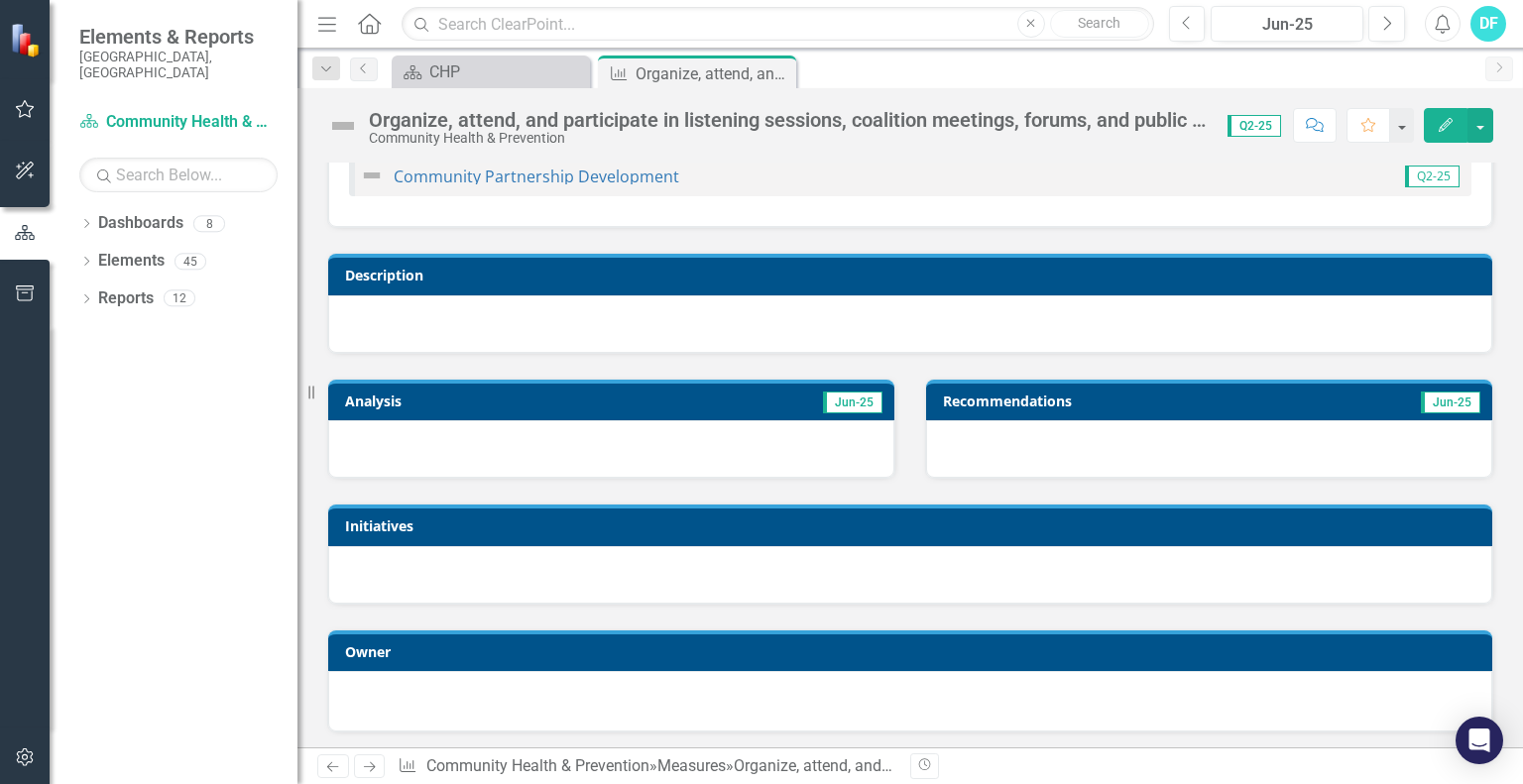 scroll, scrollTop: 0, scrollLeft: 0, axis: both 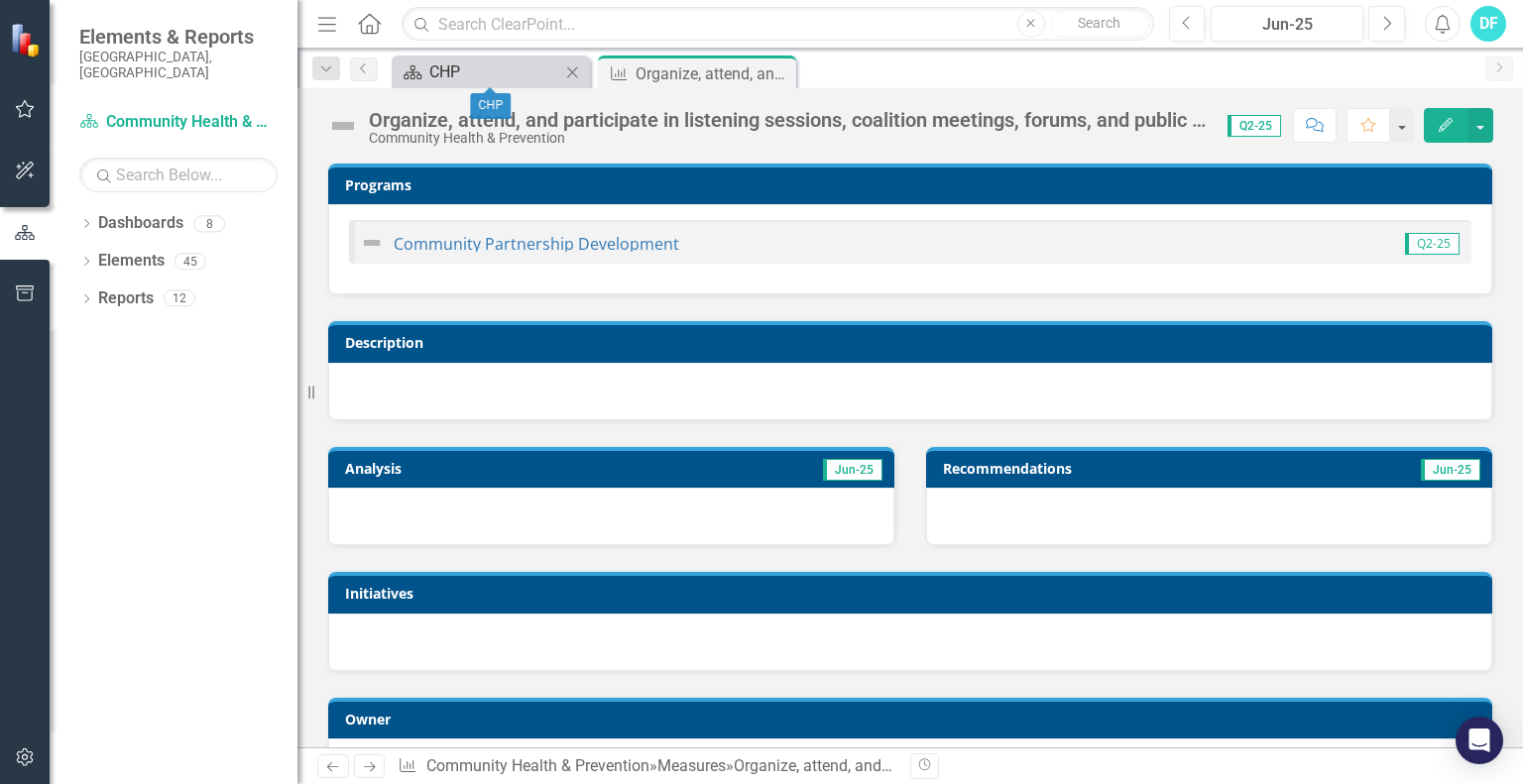 drag, startPoint x: 476, startPoint y: 72, endPoint x: 459, endPoint y: 64, distance: 18.788294 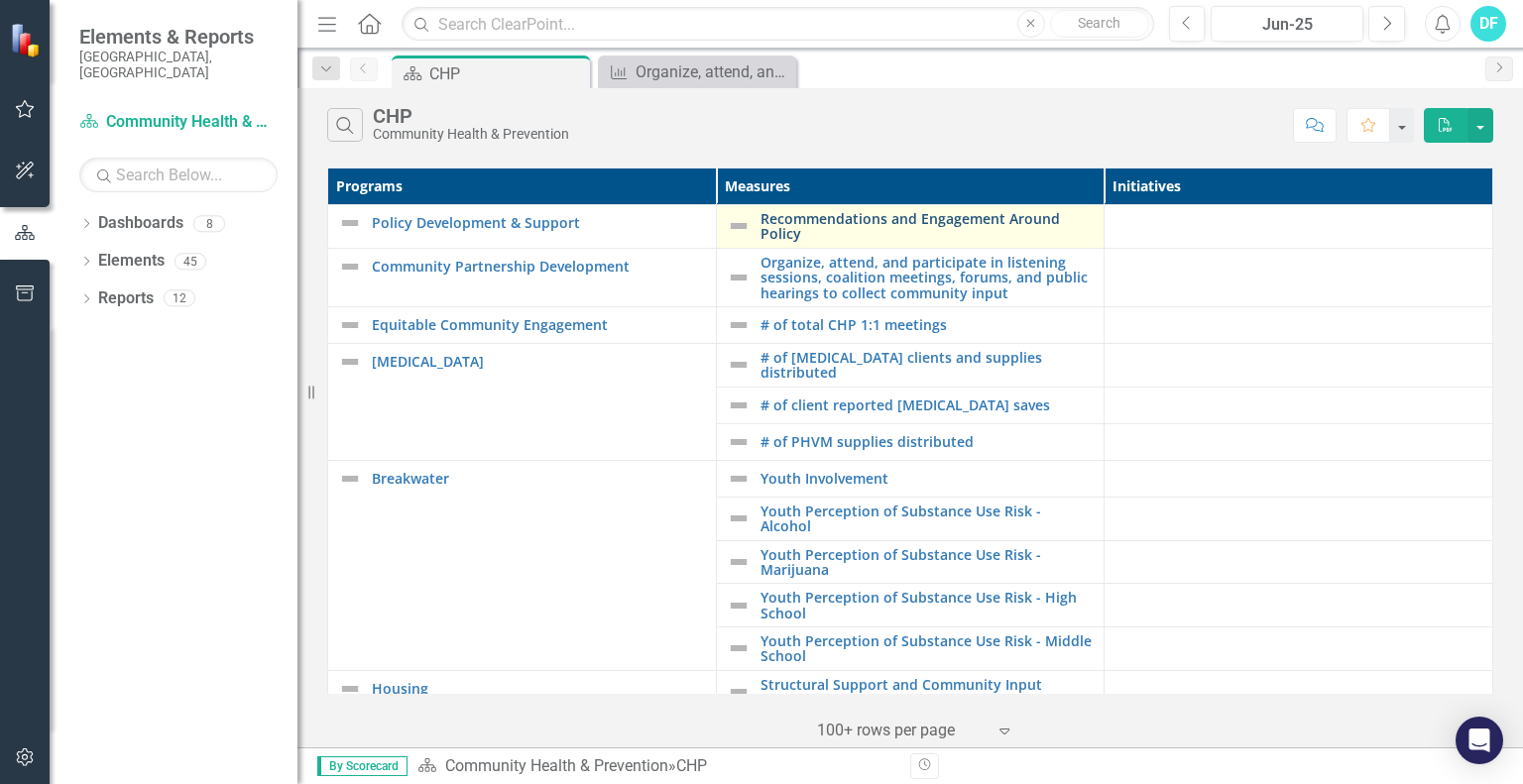 click on "Recommendations and Engagement Around Policy" at bounding box center [927, 226] 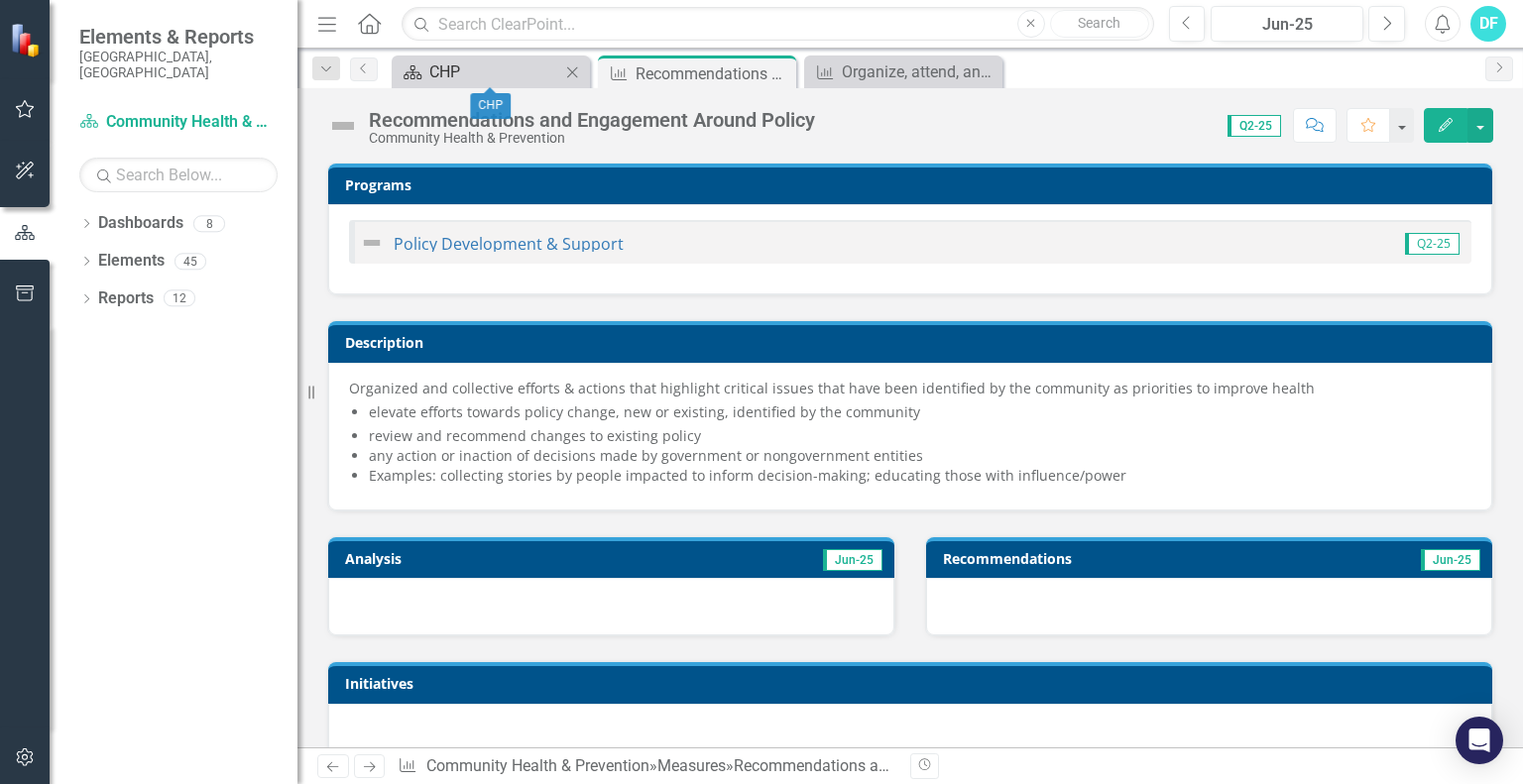 click on "CHP" at bounding box center [495, 71] 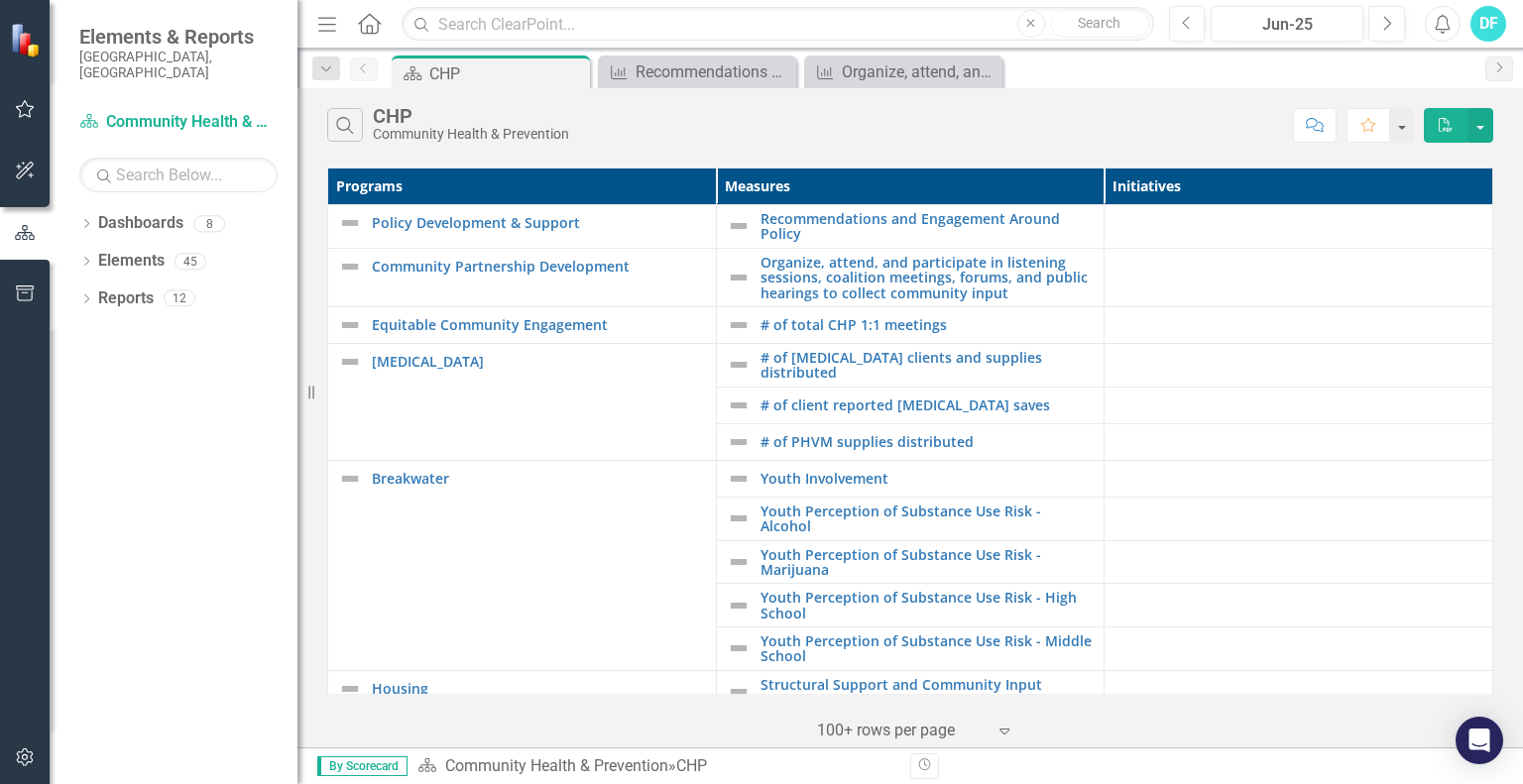 click on "CHP" at bounding box center (507, 73) 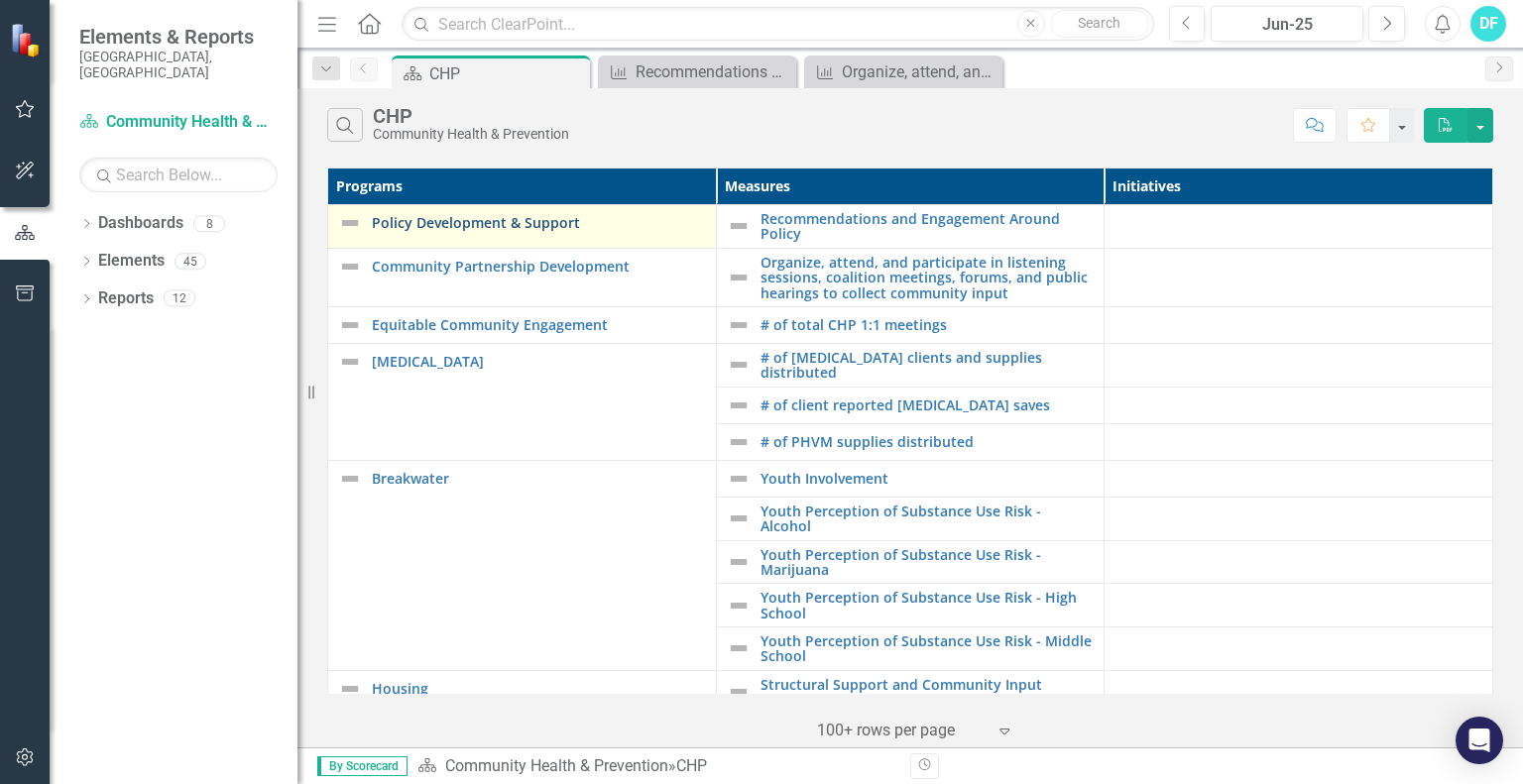 click on "Policy Development & Support" at bounding box center (538, 222) 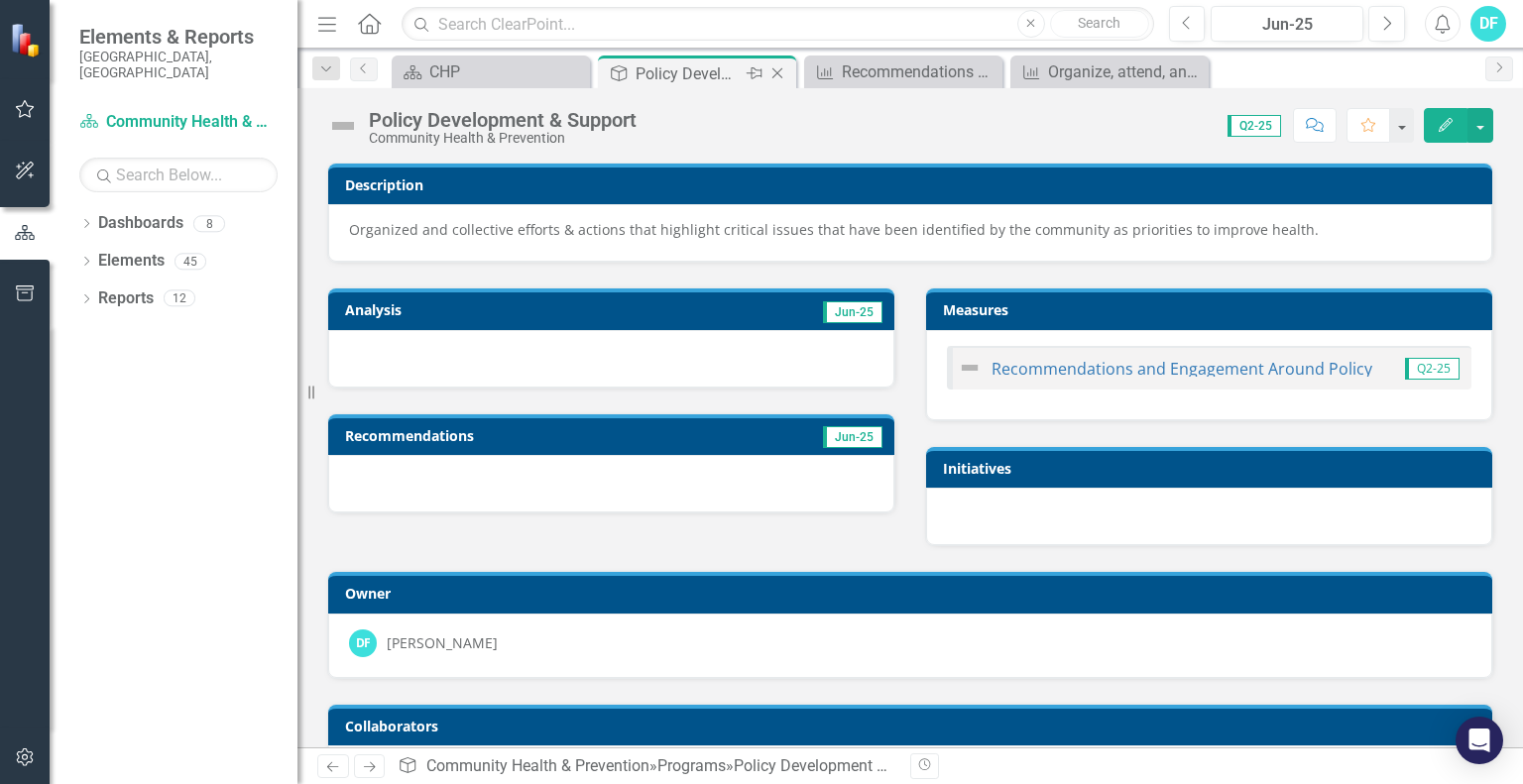 click on "Close" 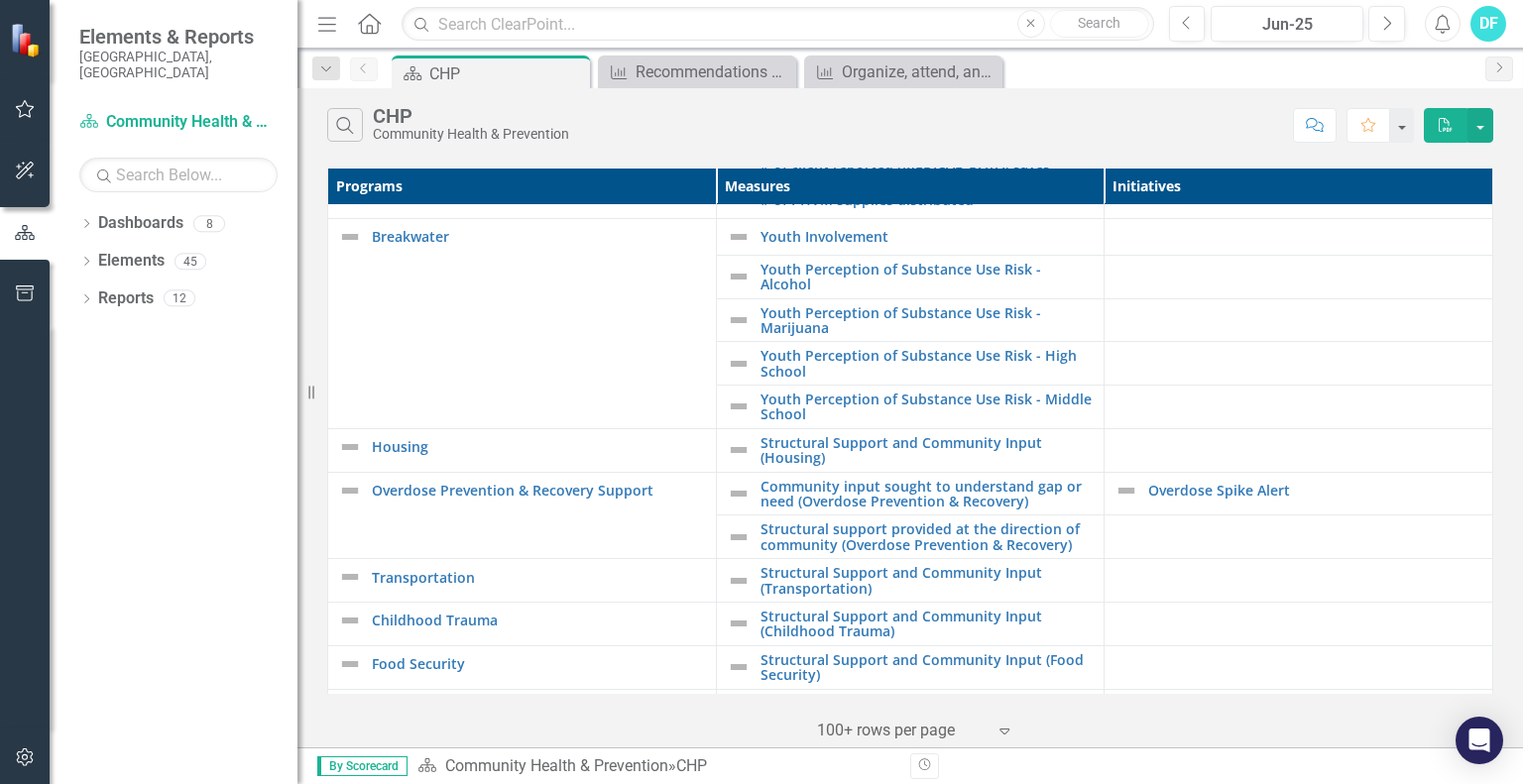 scroll, scrollTop: 0, scrollLeft: 0, axis: both 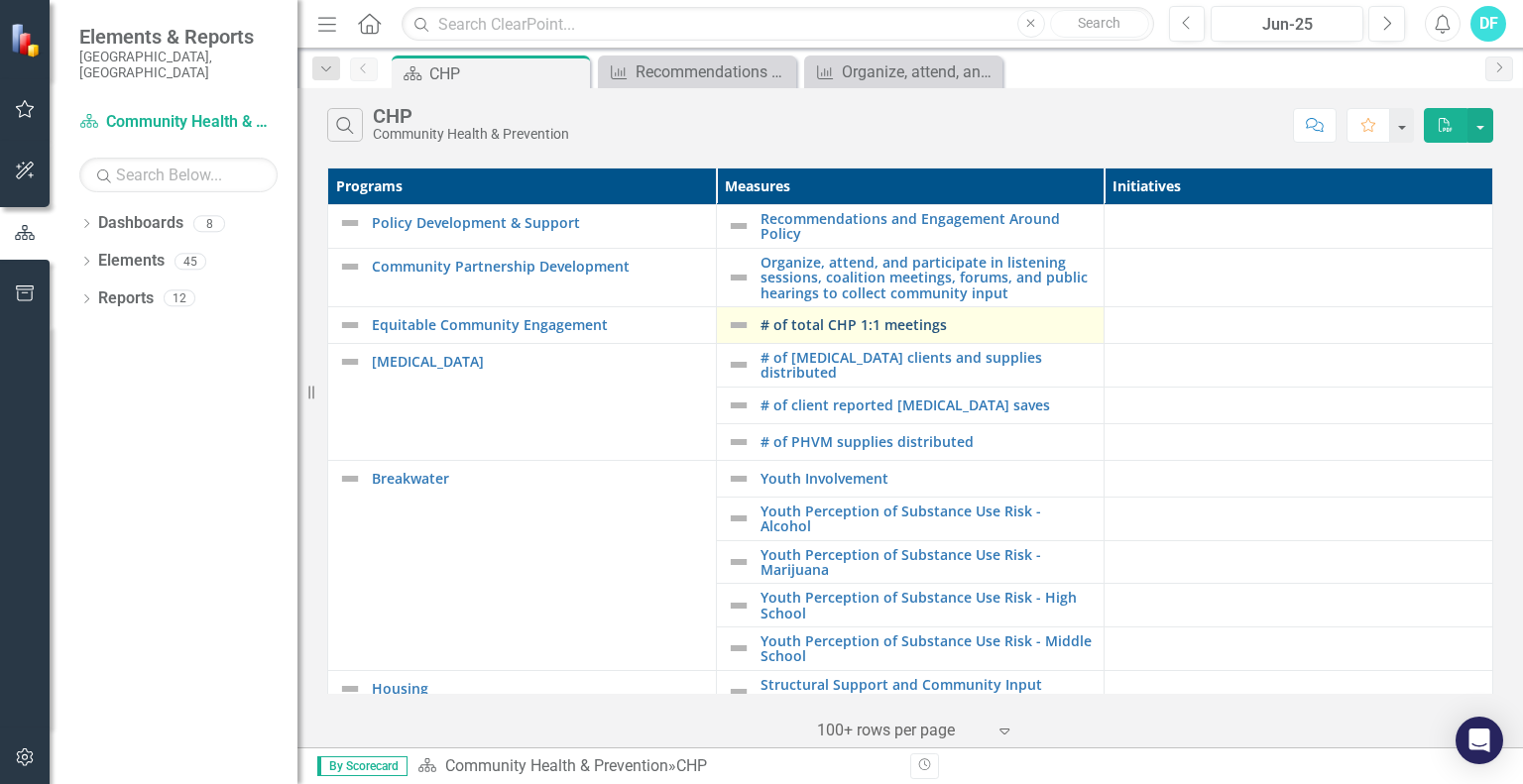 click on "# of total CHP 1:1 meetings" at bounding box center [927, 324] 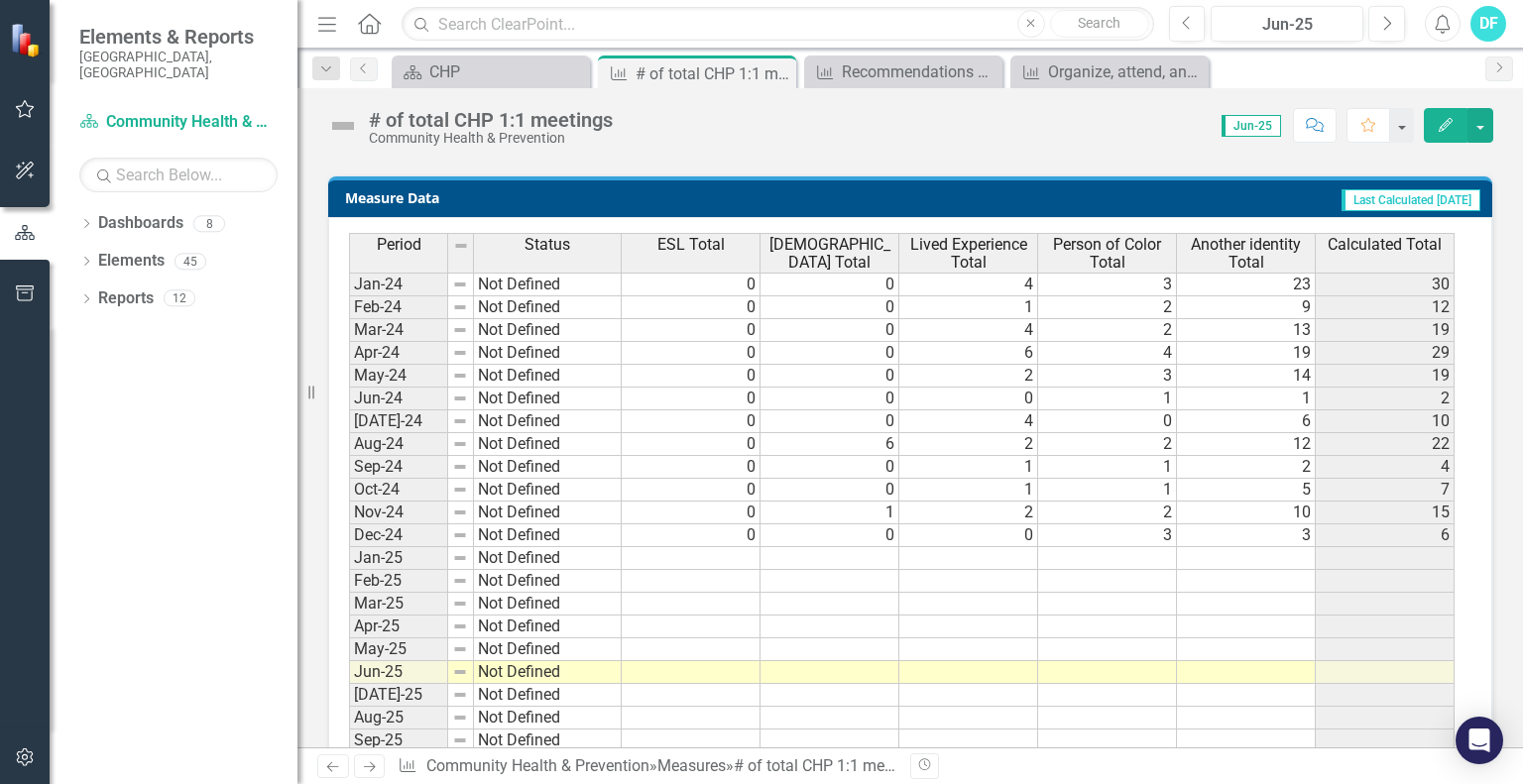 scroll, scrollTop: 844, scrollLeft: 0, axis: vertical 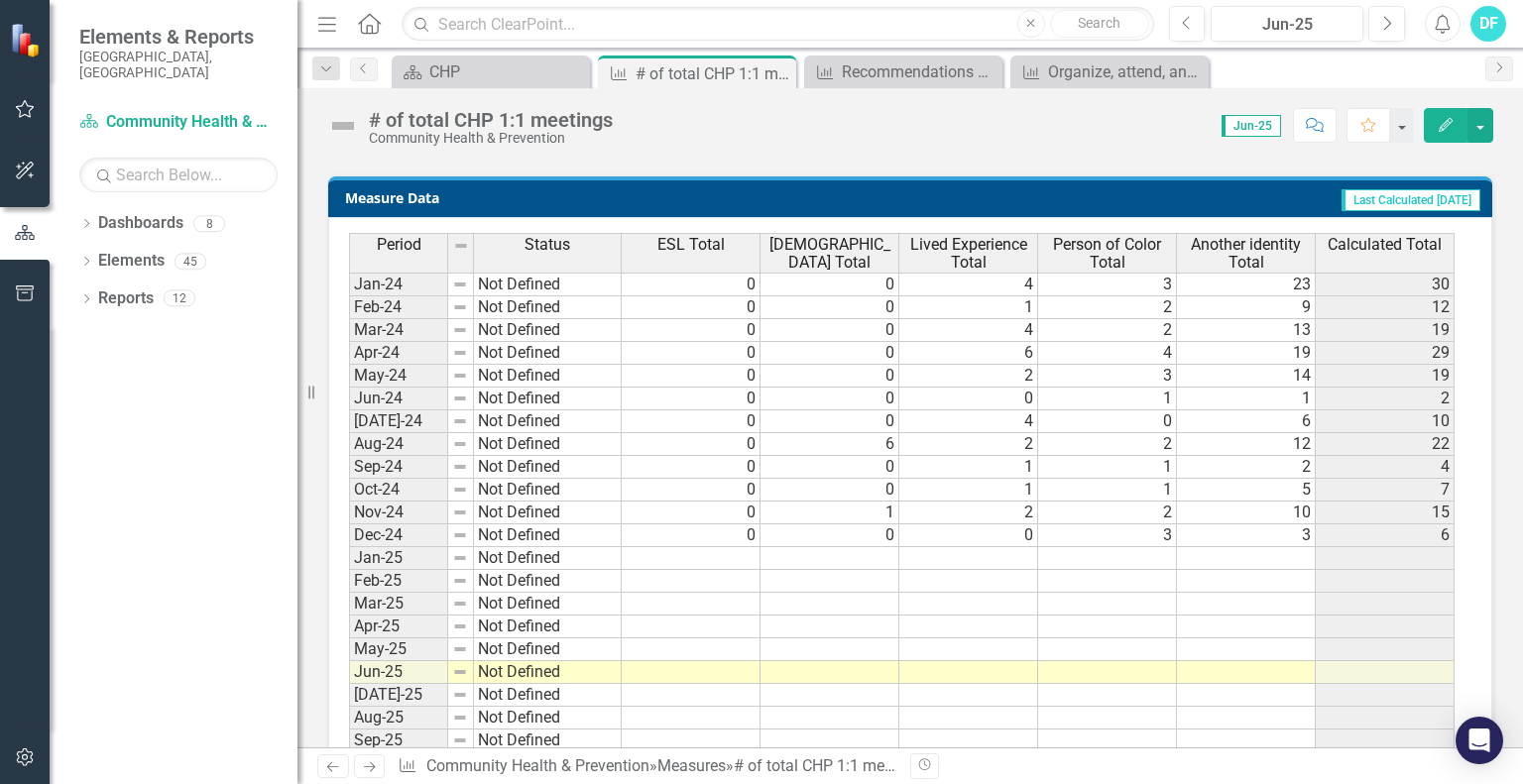 click at bounding box center [691, 558] 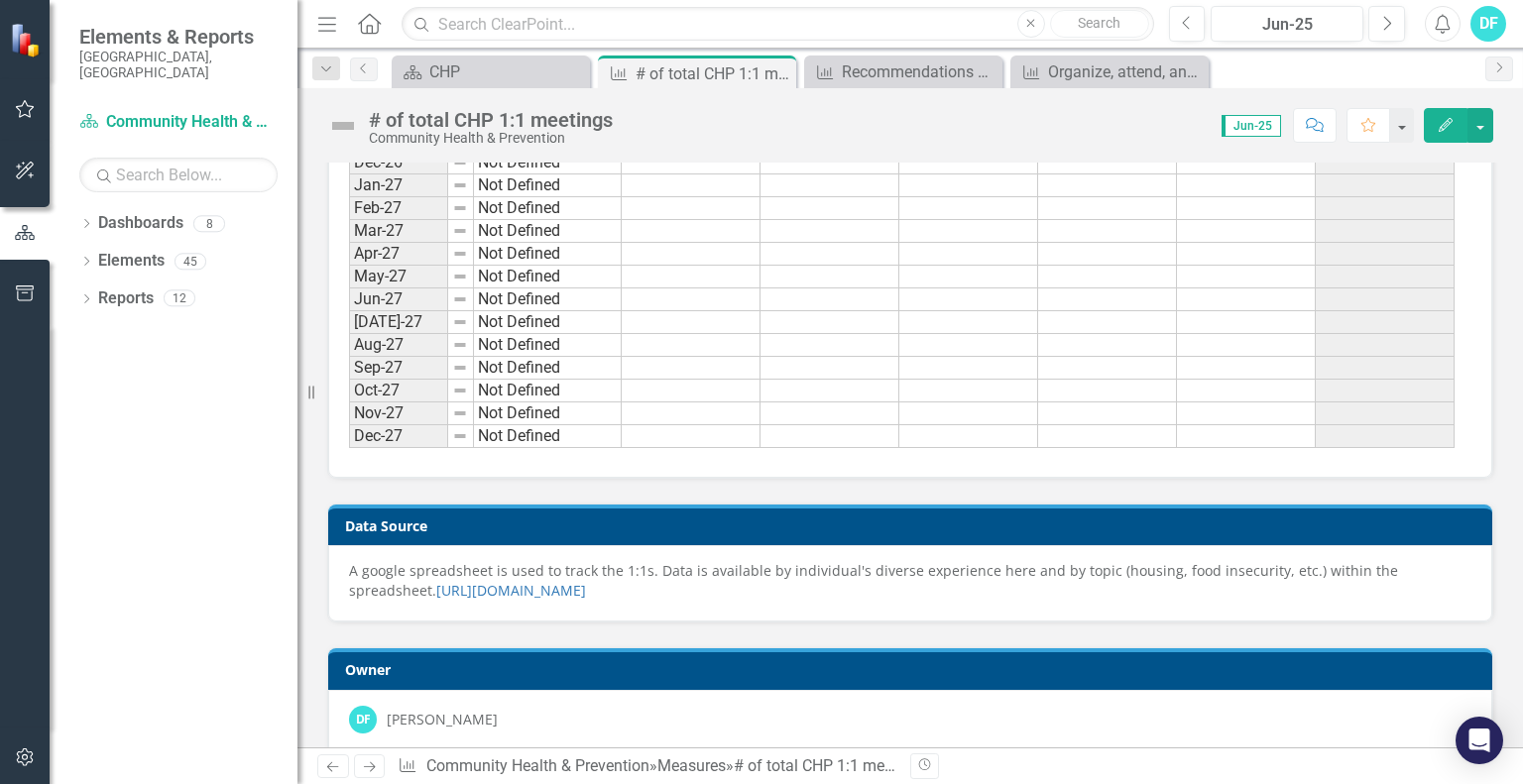 scroll, scrollTop: 1785, scrollLeft: 0, axis: vertical 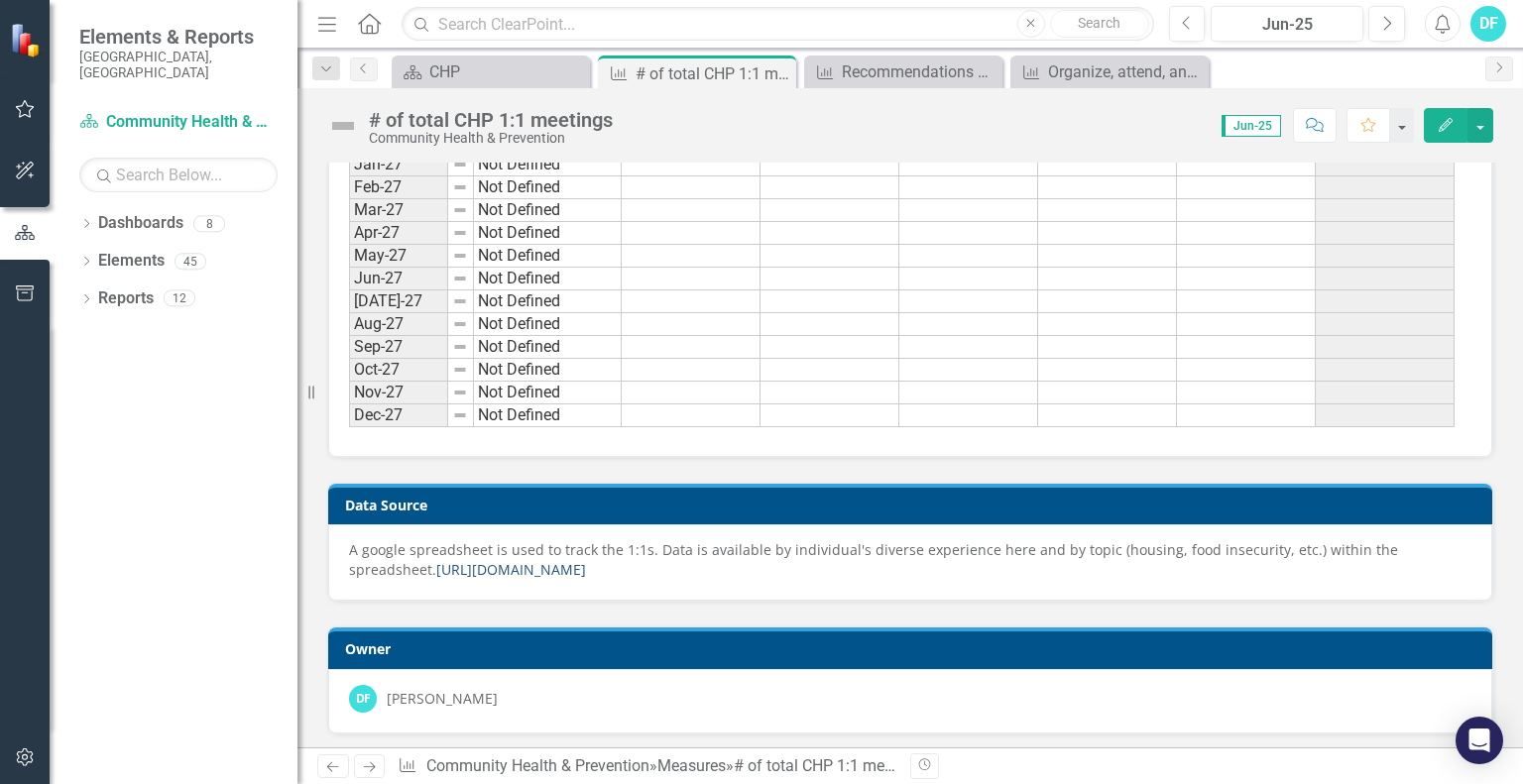 click on "[URL][DOMAIN_NAME]" at bounding box center [511, 569] 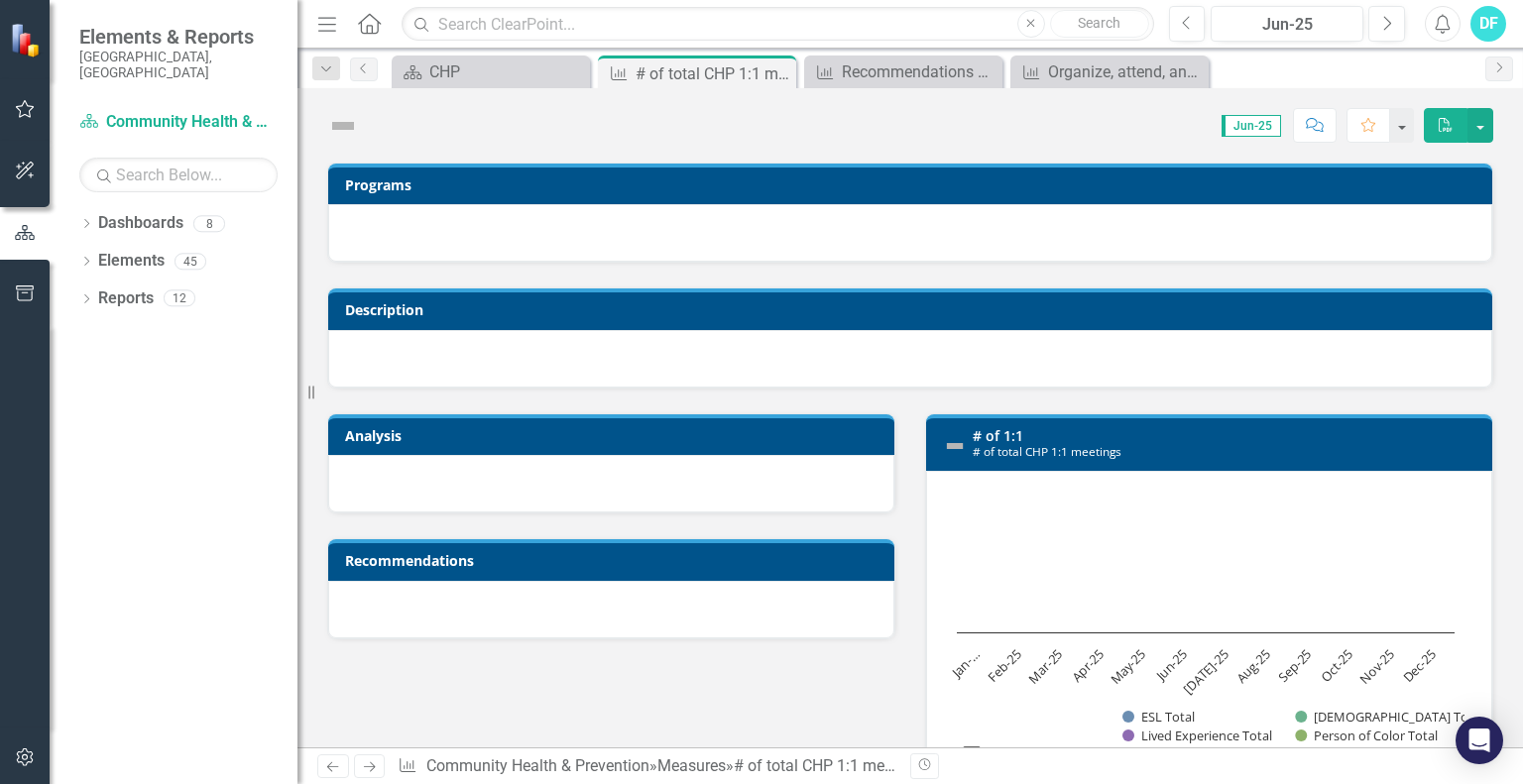 scroll, scrollTop: 0, scrollLeft: 0, axis: both 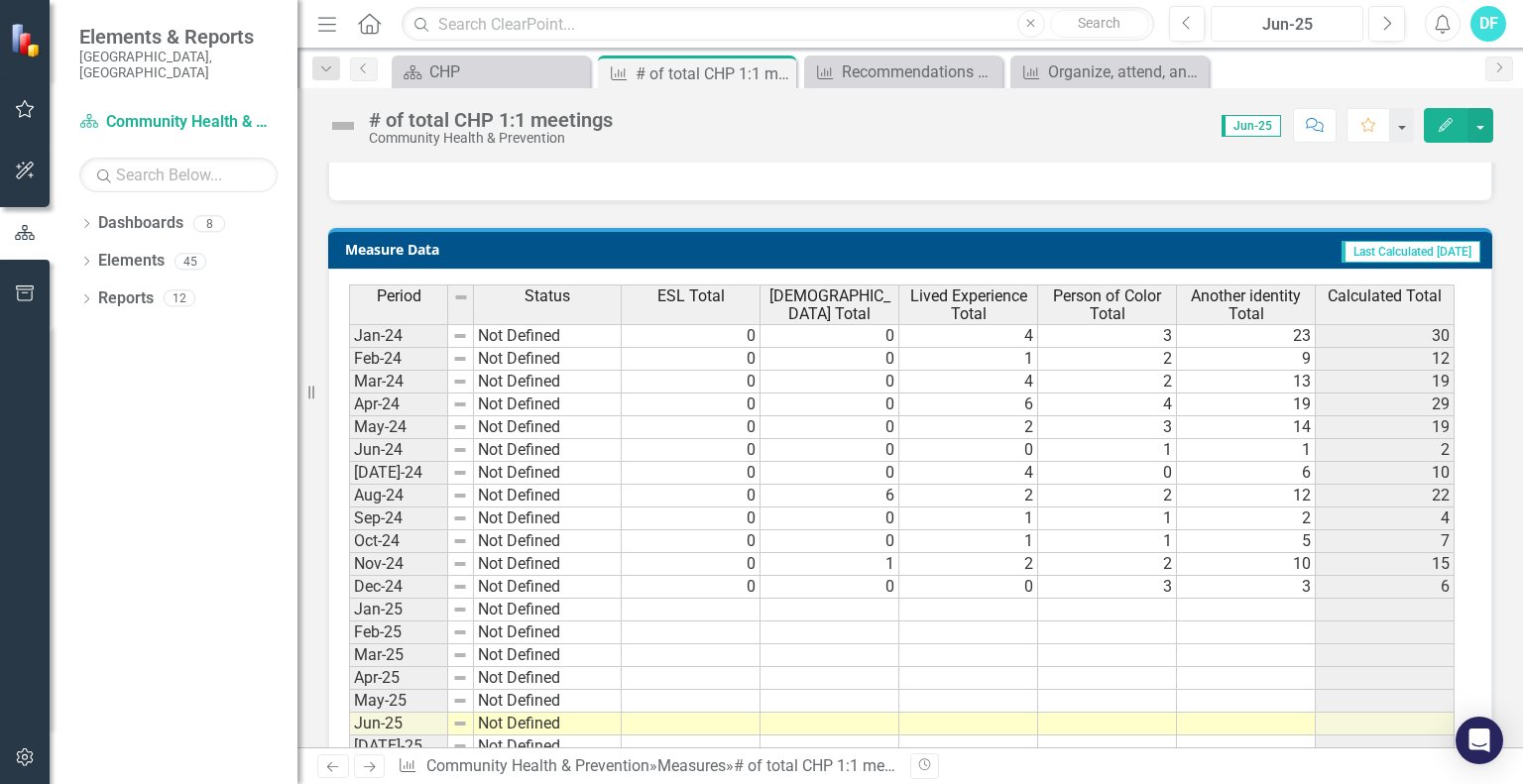 click on "Jun-25" at bounding box center (1287, 25) 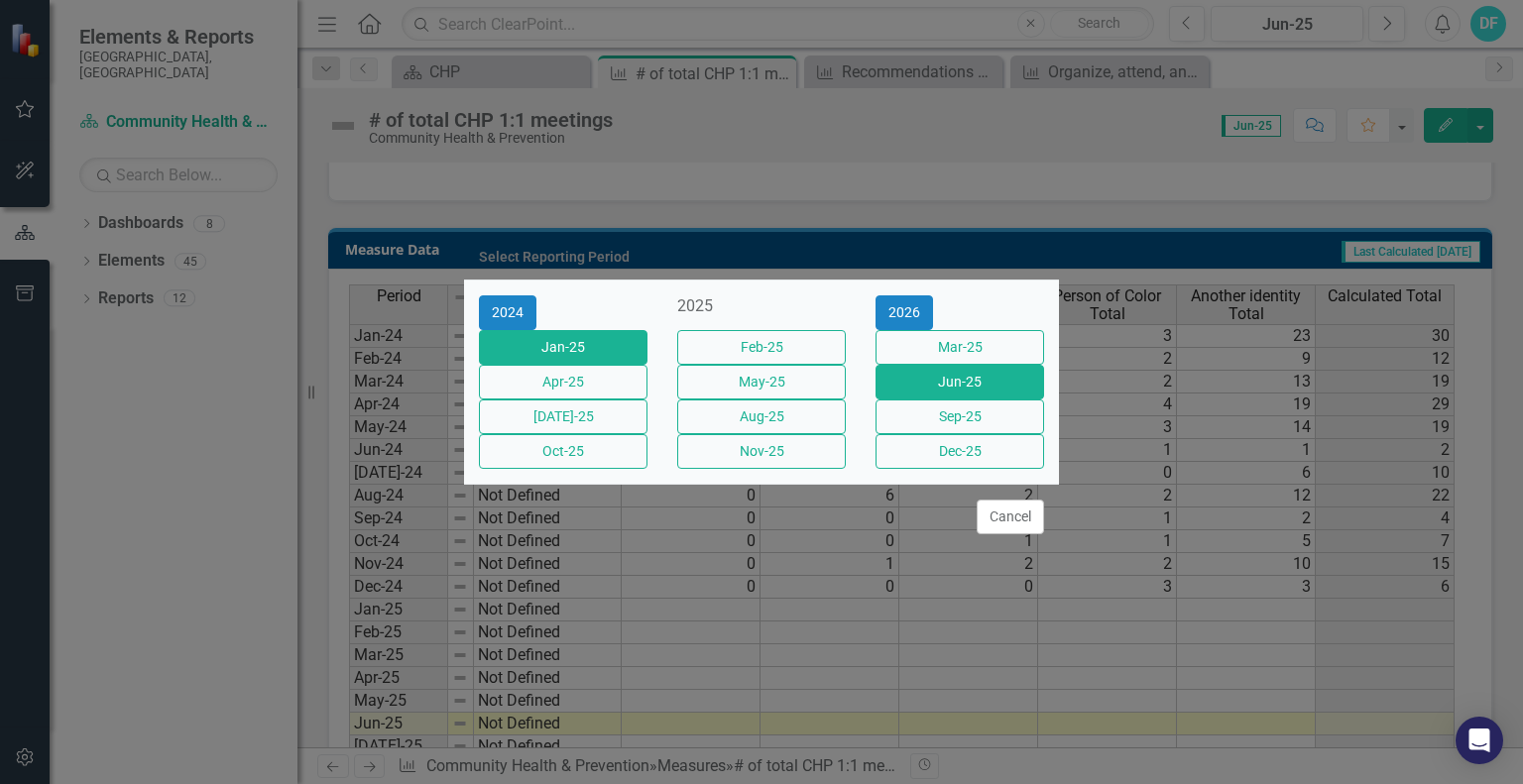 click on "Jan-25" at bounding box center (563, 347) 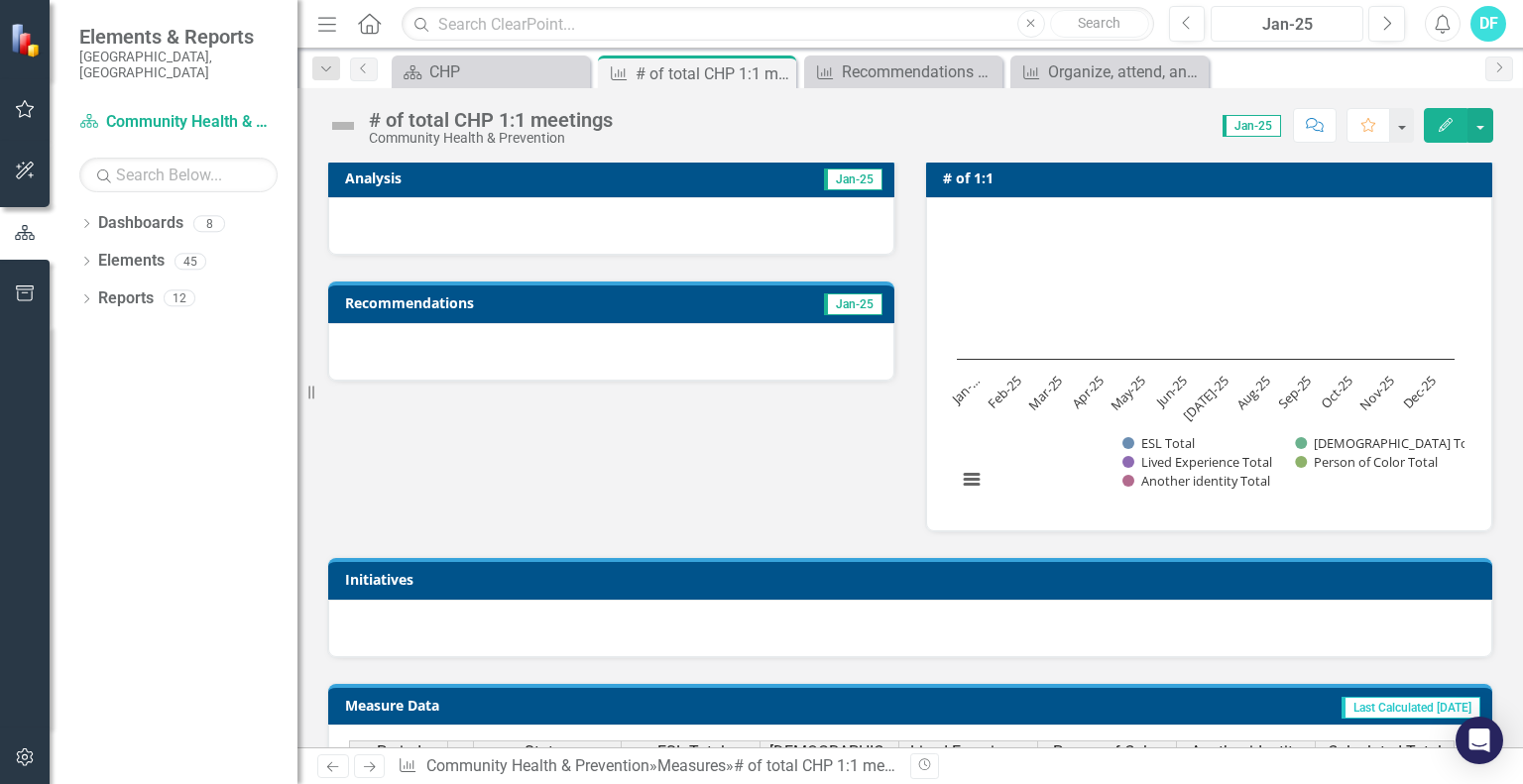 scroll, scrollTop: 297, scrollLeft: 0, axis: vertical 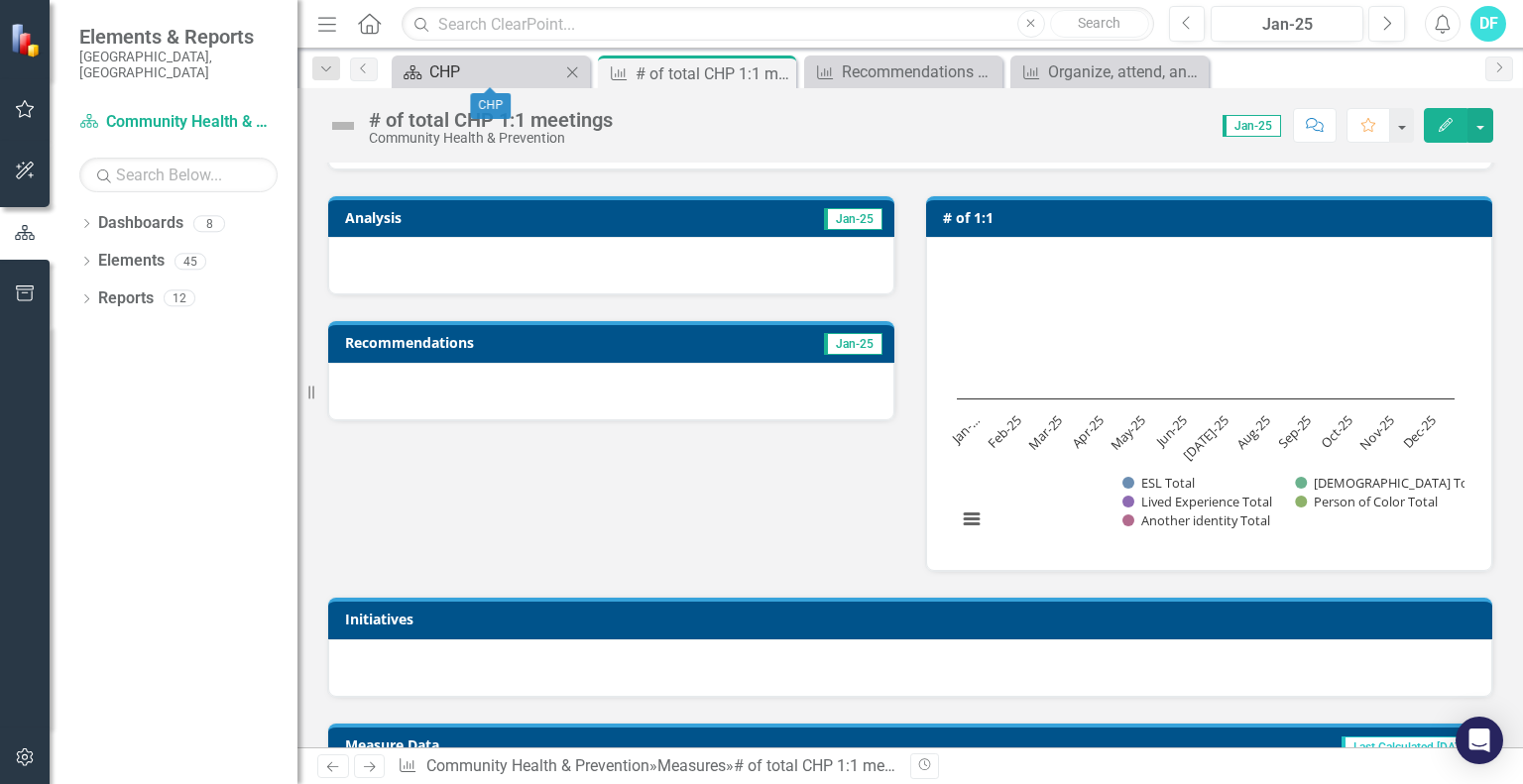 click on "CHP" at bounding box center [495, 71] 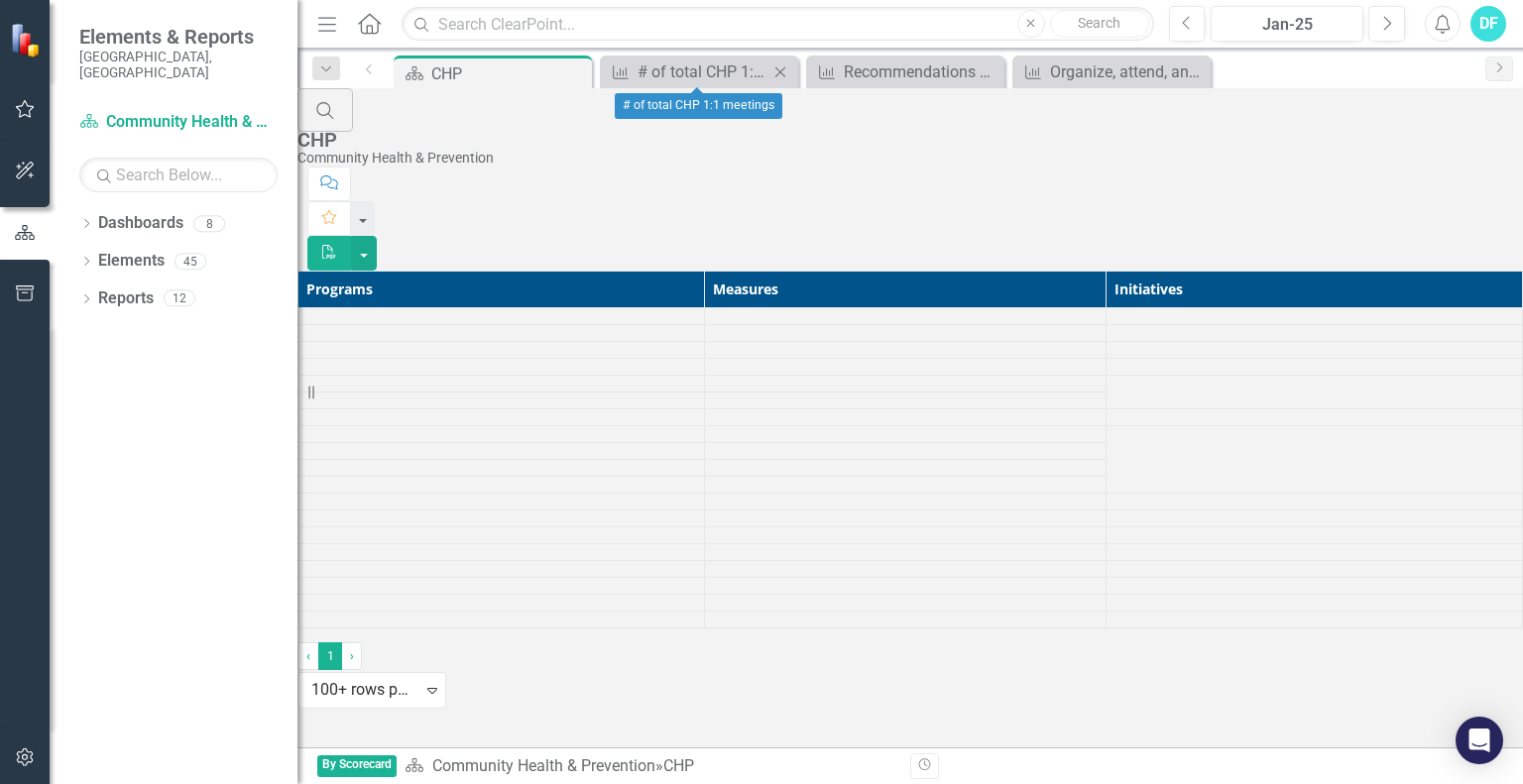 click on "Close" 